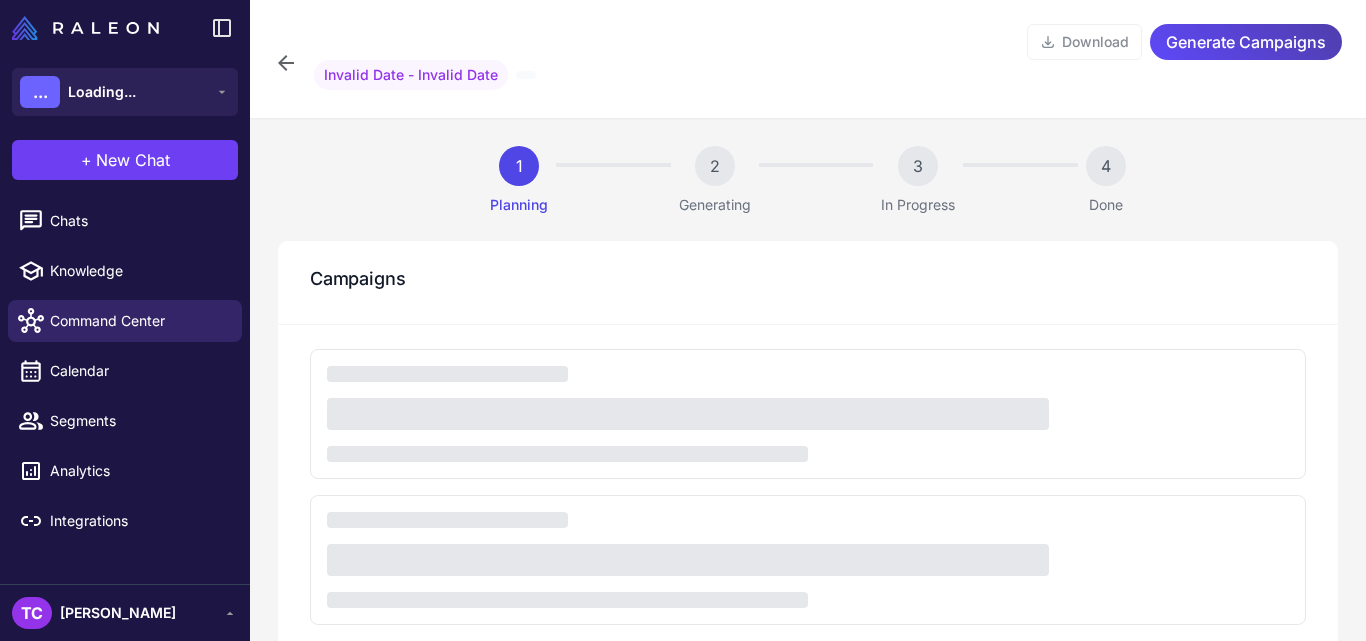 scroll, scrollTop: 0, scrollLeft: 0, axis: both 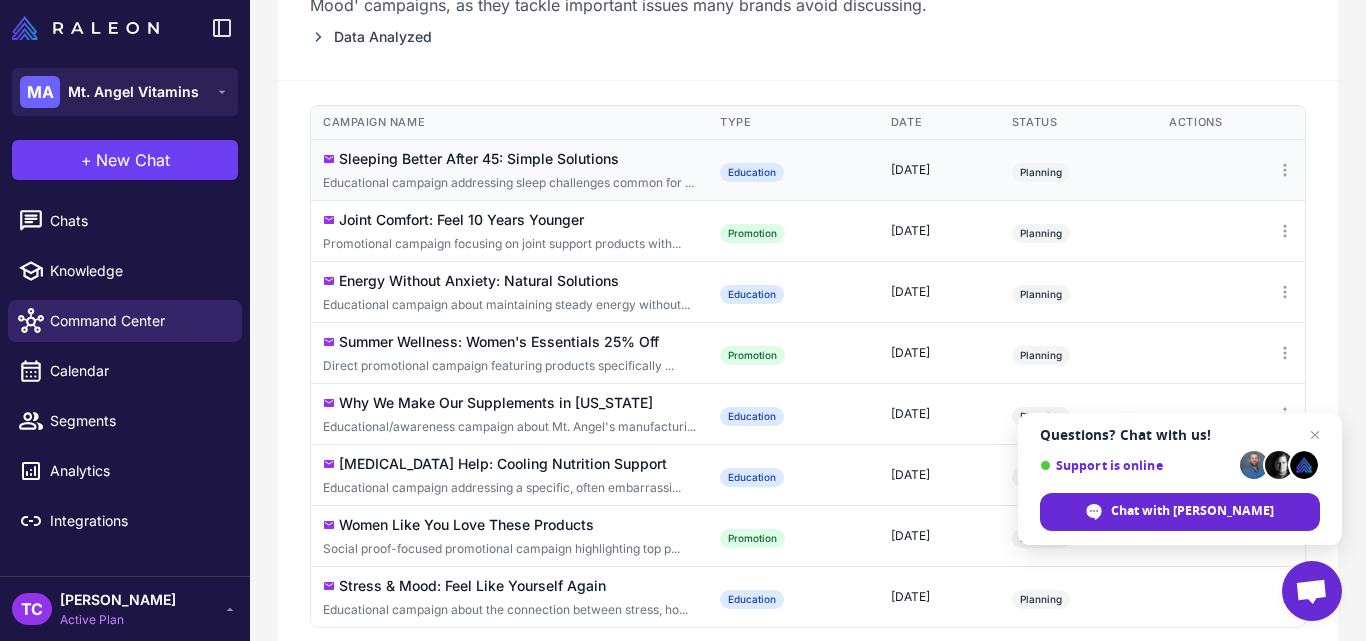 click on "Sleeping Better After 45: Simple Solutions" at bounding box center [479, 159] 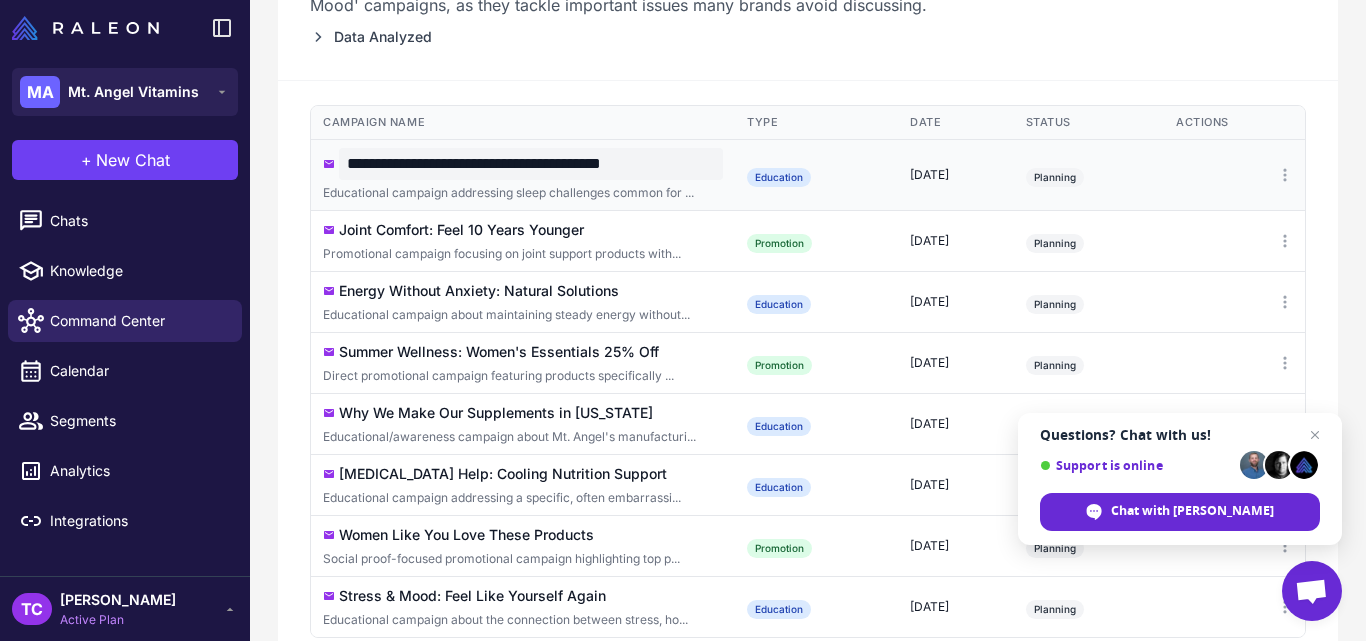 click on "**********" at bounding box center [531, 164] 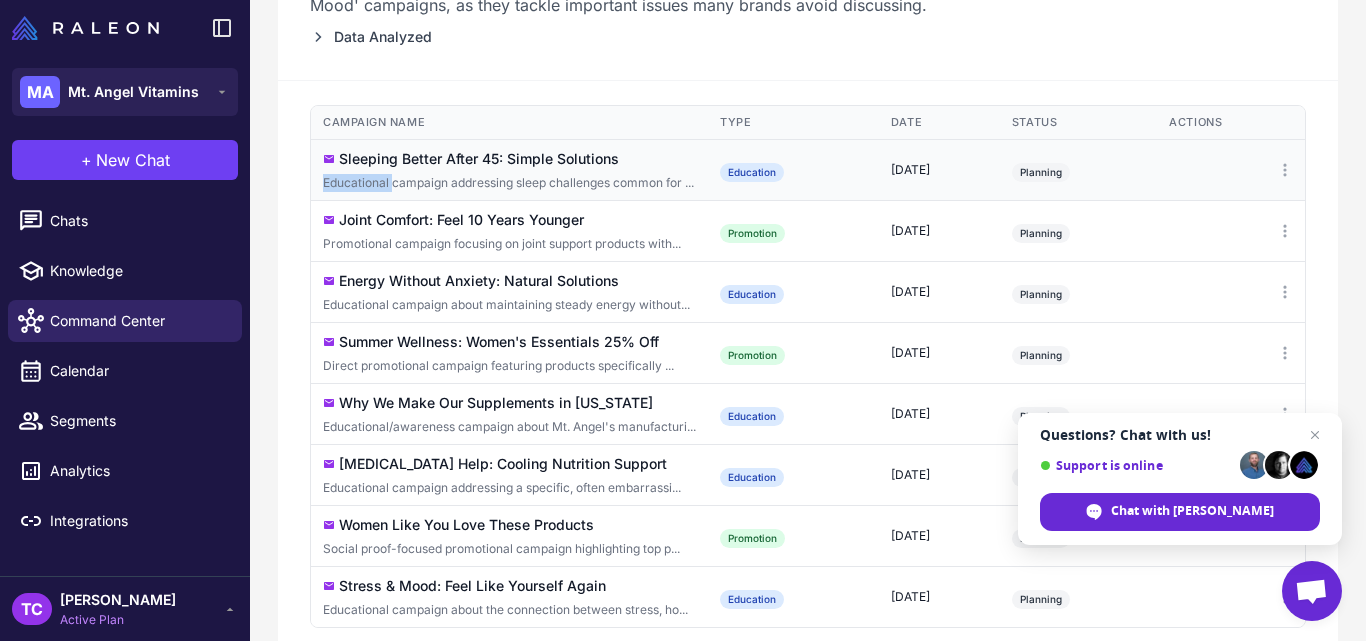 click on "Sleeping Better After 45: Simple Solutions Educational campaign addressing sleep challenges common for ..." at bounding box center (509, 169) 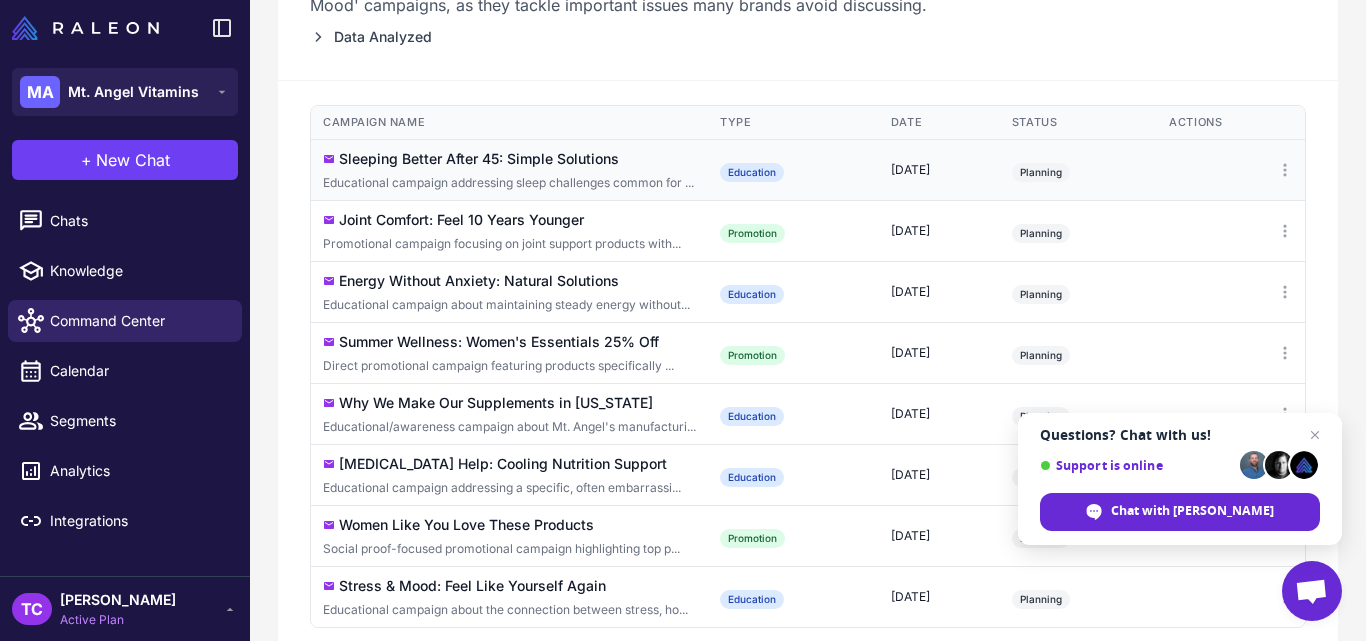 click on "Sleeping Better After 45: Simple Solutions Educational campaign addressing sleep challenges common for ..." at bounding box center [509, 169] 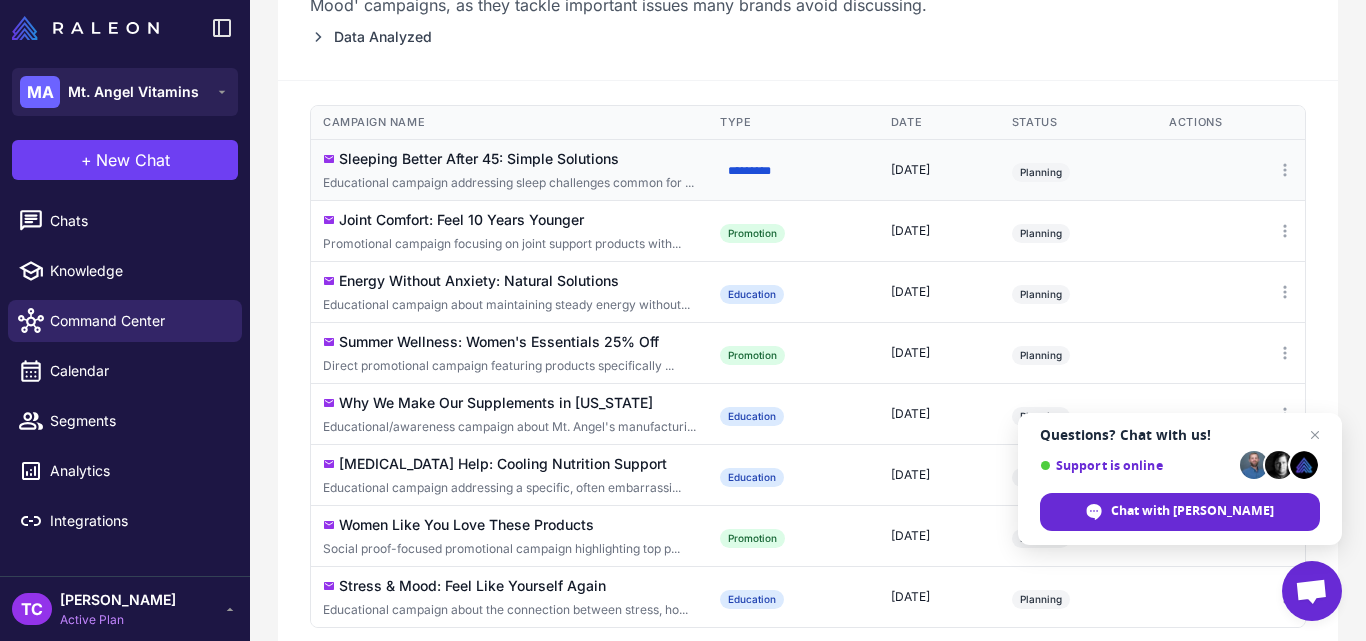 click on "********* ********* *********" at bounding box center (749, 171) 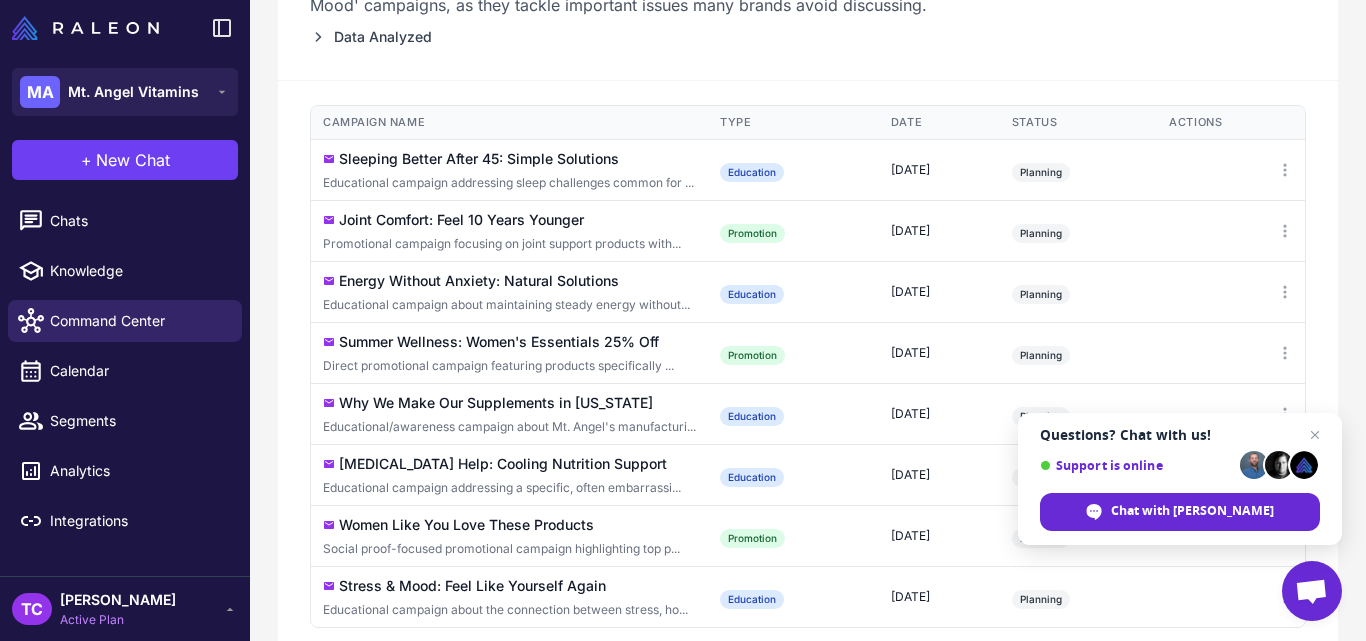 click on "Campaigns Looking at your past performance data, I noticed educational campaigns have sometimes outperformed promotional ones for your audience. With women 45+ as your primary demographic, I've created a plan that directly addresses their top concerns: sleep issues, joint discomfort, energy fluctuations, hot flashes, and mood changes. Each campaign uses straightforward, relatable language while providing complete value within the email itself. I'm particularly excited about the 'Hot Flash Help' and 'Stress & Mood' campaigns, as they tackle important issues many brands avoid discussing. Data Analyzed" at bounding box center [808, -46] 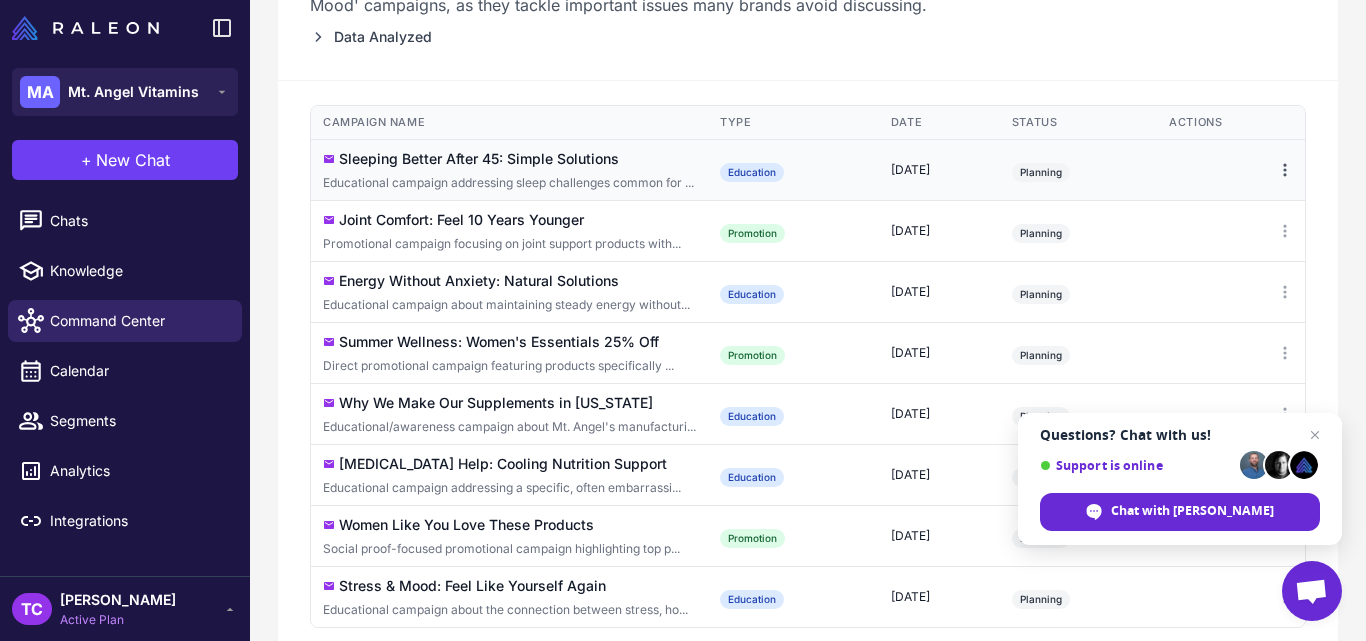 click 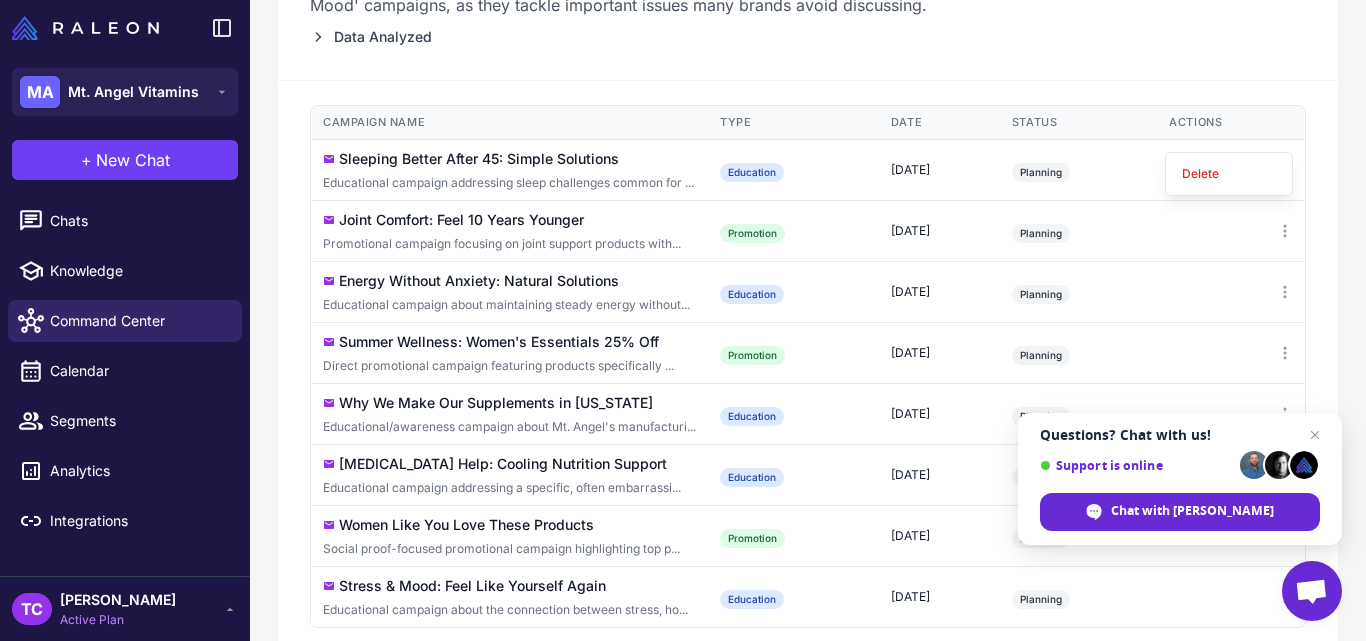 click on "Campaign Name Type Target Segment Date Status Actions Sleeping Better After 45: Simple Solutions Educational campaign addressing sleep challenges common for ... Education [GP] Engaged Customers + Ready to Buy Again August 5, 2025  Planning   Delete  Joint Comfort: Feel 10 Years Younger Promotional campaign focusing on joint support products with... Promotion [GP] Engaged Customers + Promo Responsive August 7, 2025  Planning  Energy Without Anxiety: Natural Solutions Educational campaign about maintaining steady energy without... Education [GP] Engaged Customers + Everyone August 12, 2025  Planning  Summer Wellness: Women's Essentials 25% Off Direct promotional campaign featuring products specifically ... Promotion [GP] Engaged Customers + Loyal Customers August 14, 2025  Planning  Why We Make Our Supplements in Oregon Educational/awareness campaign about Mt. Angel's manufacturi... Education [GP] Engaged Leads + New Customers August 19, 2025  Planning  Hot Flash Help: Cooling Nutrition Support Education" at bounding box center [808, 453] 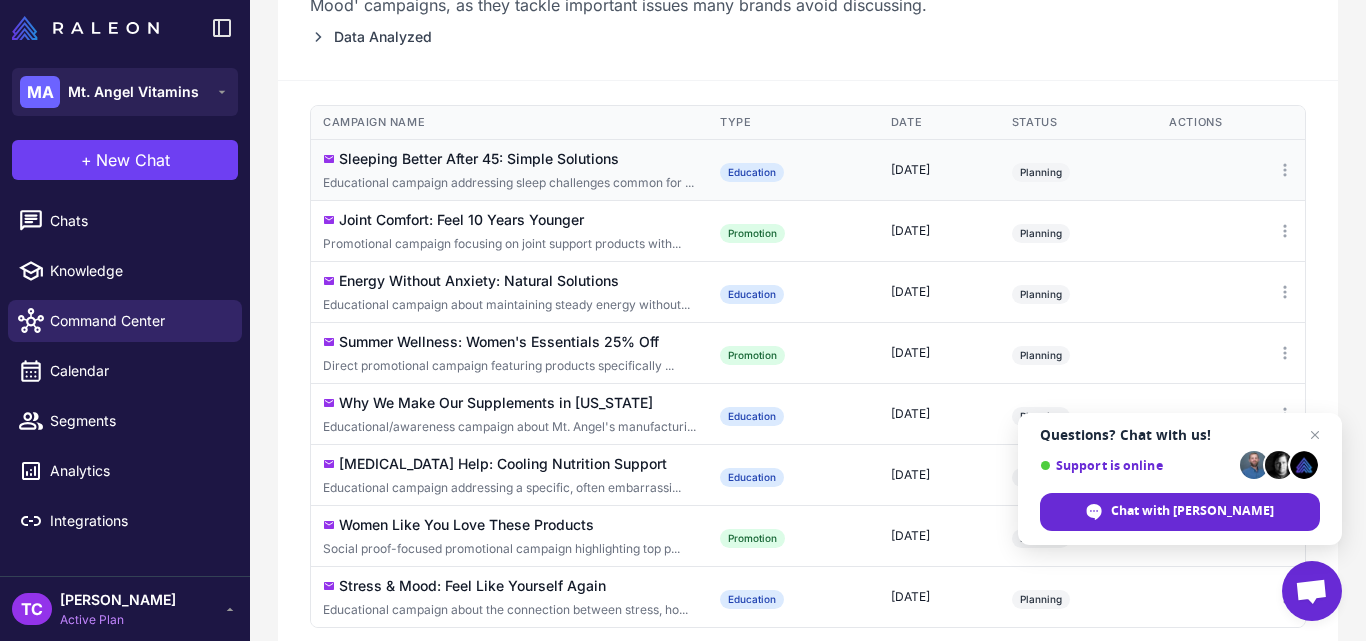 click on "Sleeping Better After 45: Simple Solutions" at bounding box center [479, 159] 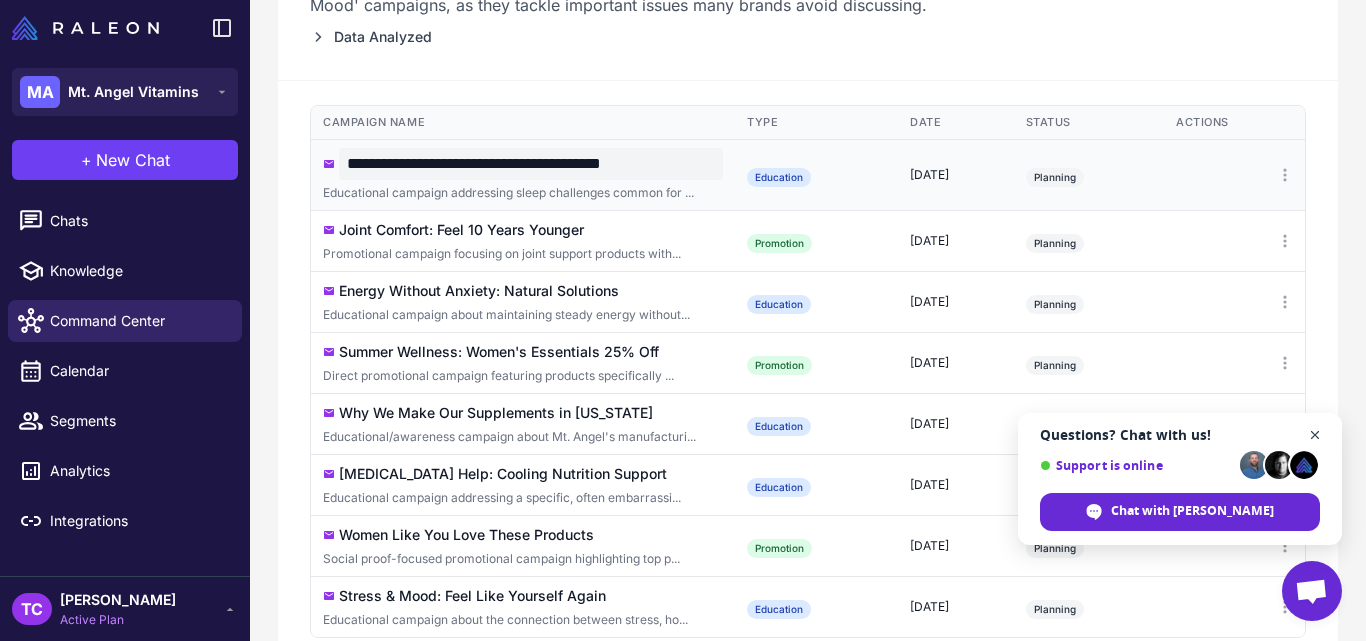 click at bounding box center (1315, 435) 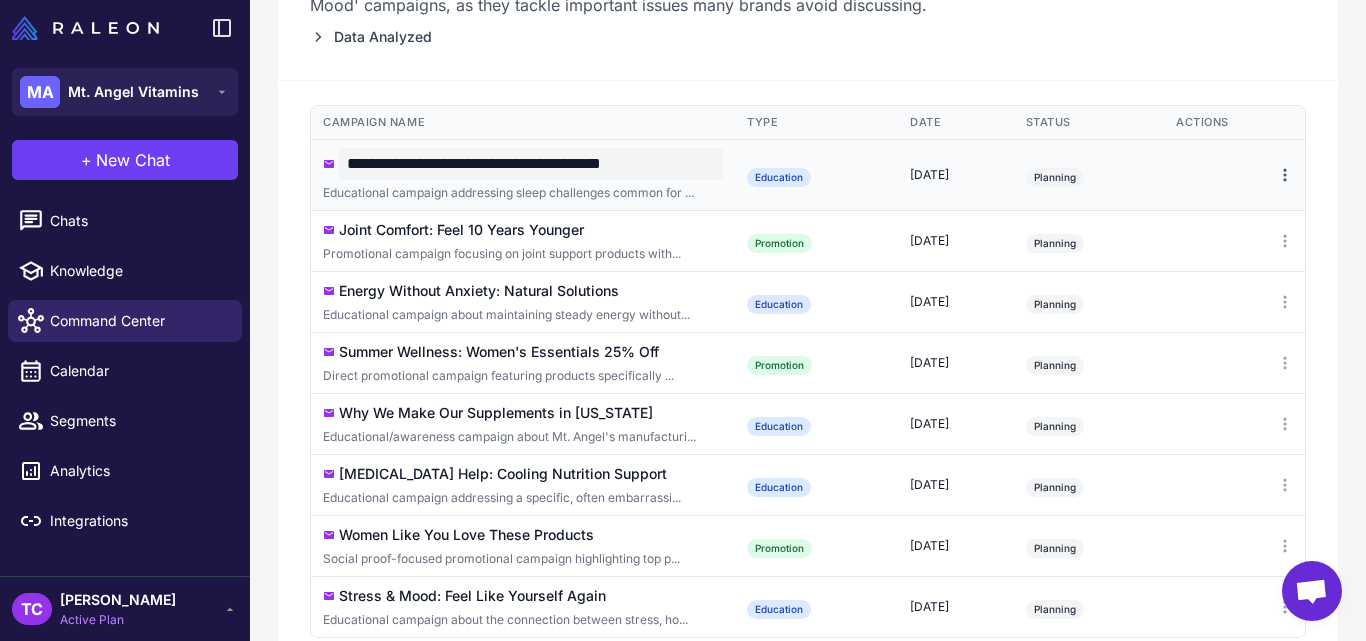 click 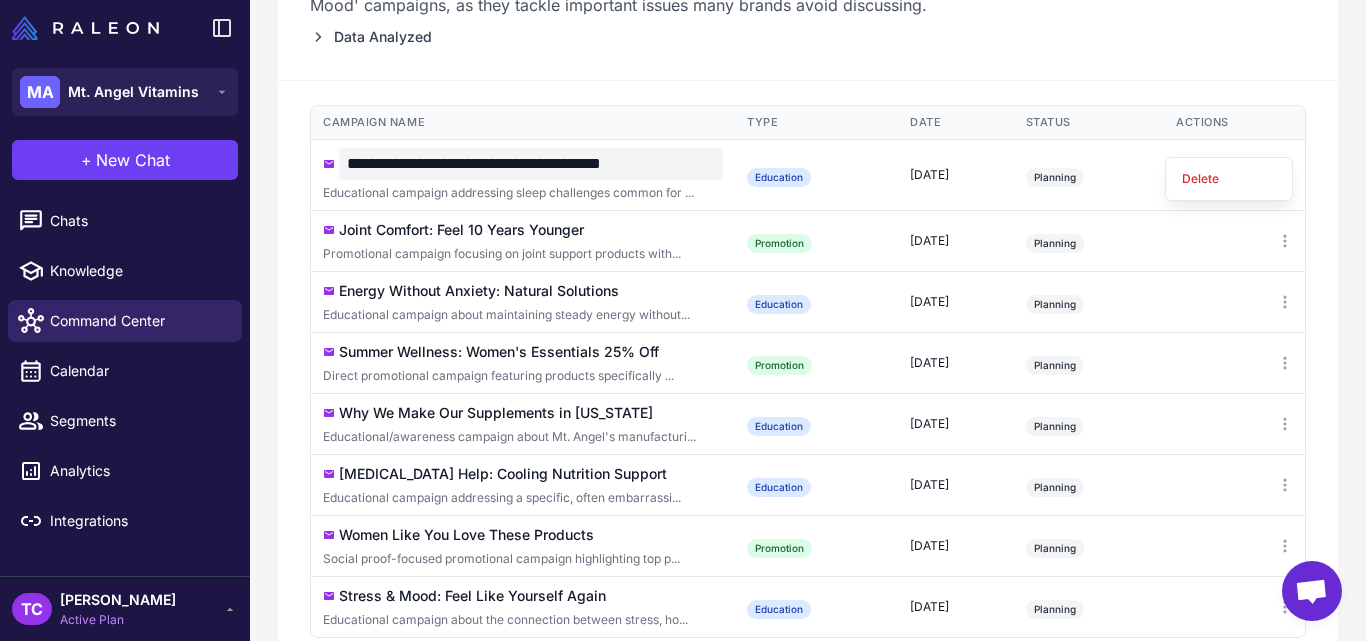click on "**********" 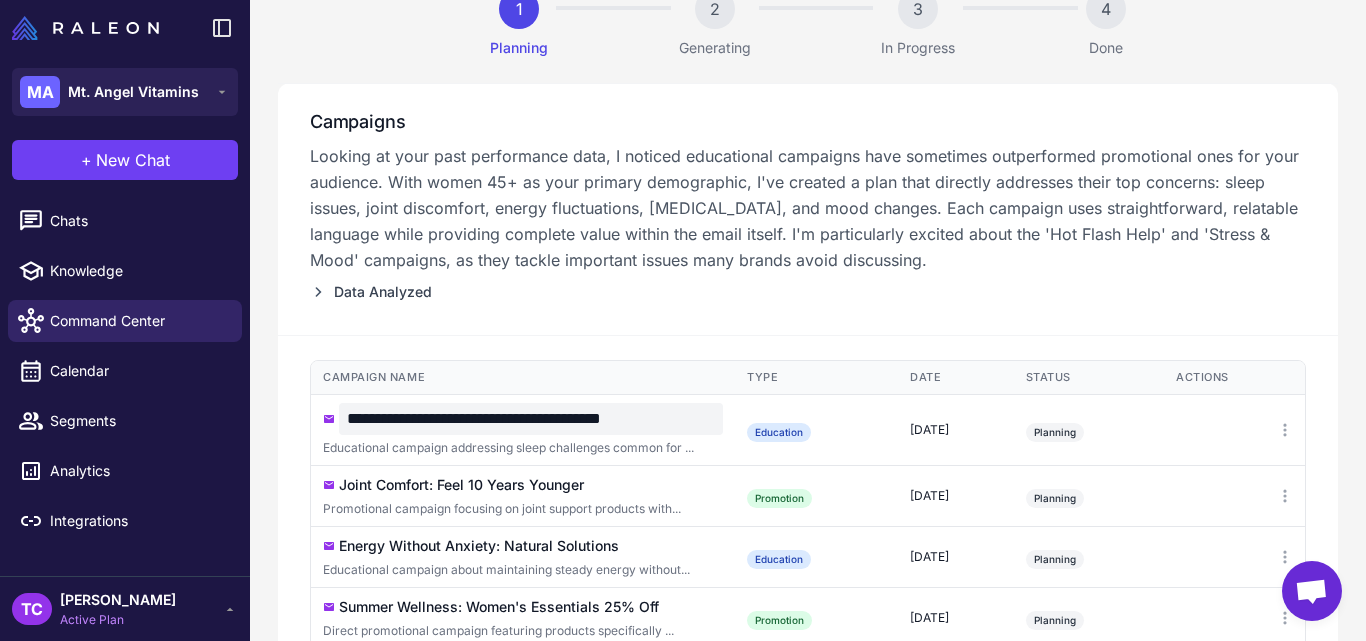 scroll, scrollTop: 220, scrollLeft: 0, axis: vertical 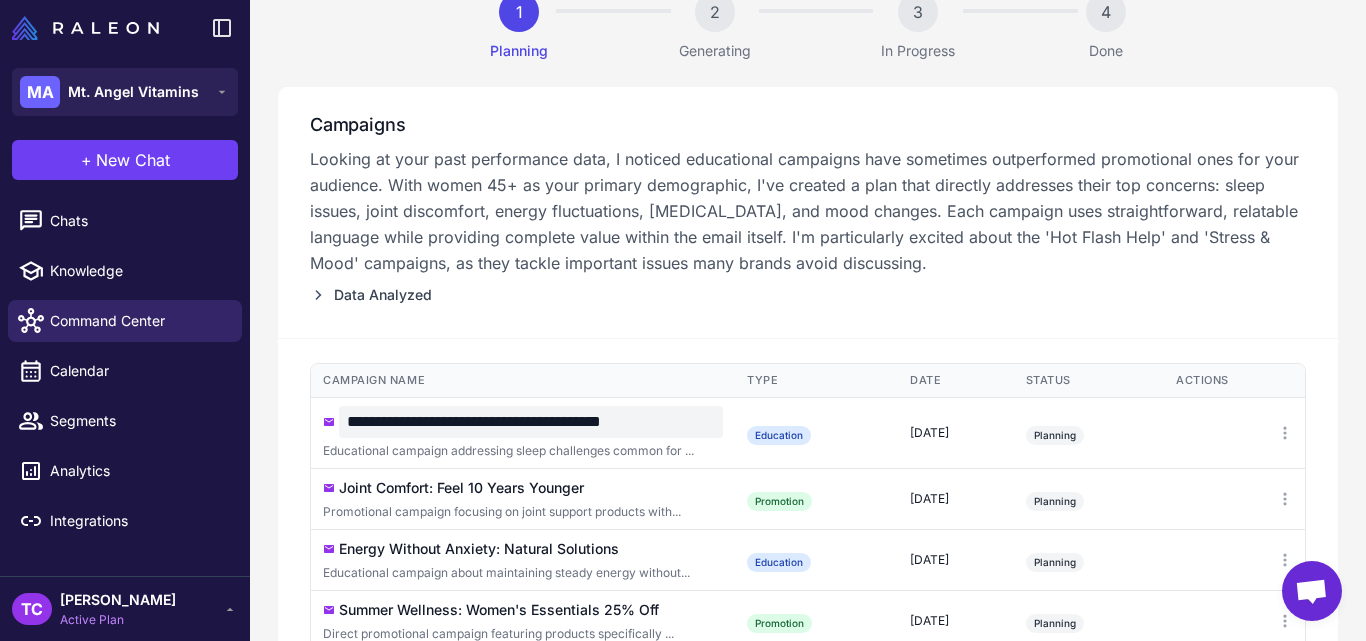 click on "Educational campaign addressing sleep challenges common for ..." at bounding box center [523, 451] 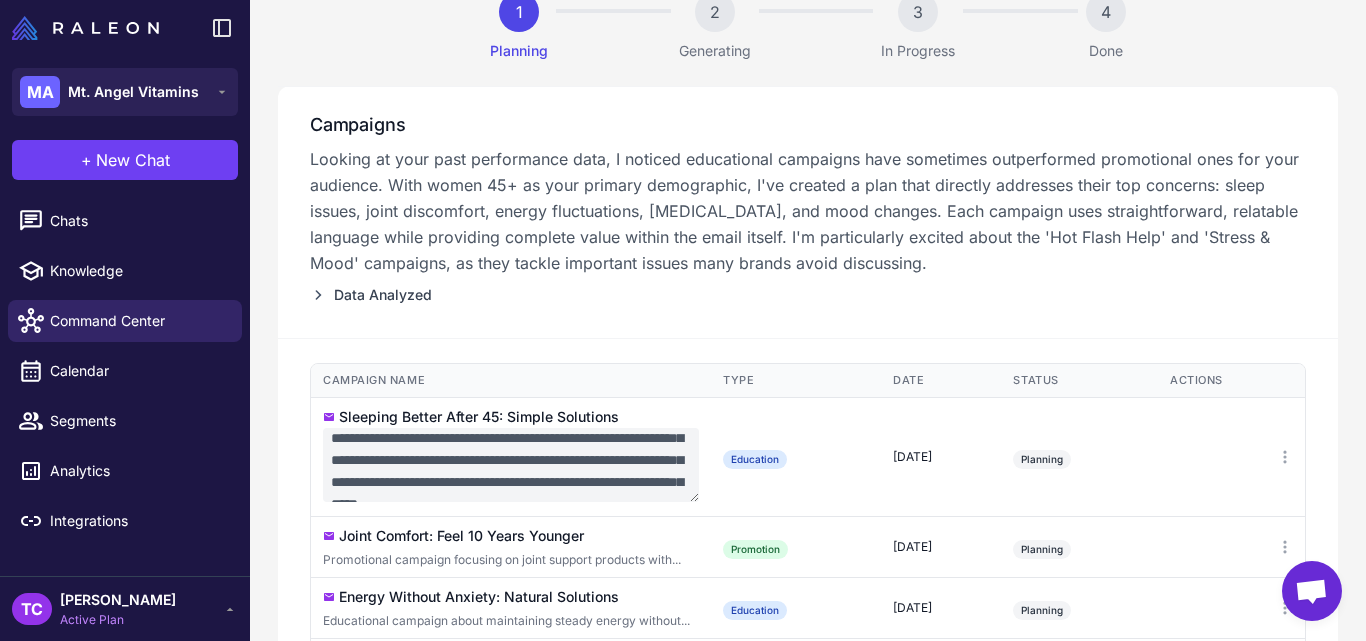 scroll, scrollTop: 0, scrollLeft: 0, axis: both 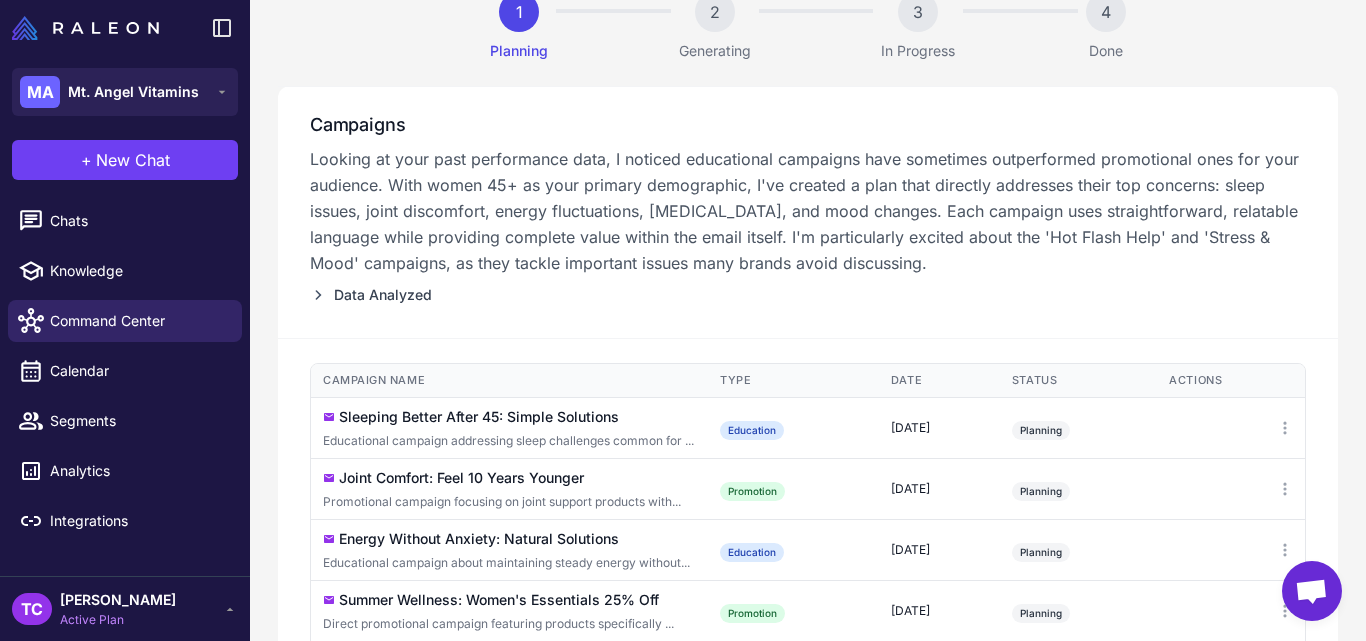 click on "Campaign Name Type Target Segment Date Status Actions Sleeping Better After 45: Simple Solutions Educational campaign addressing sleep challenges common for ... Education [GP] Engaged Customers + Ready to Buy Again August 5, 2025  Planning  Joint Comfort: Feel 10 Years Younger Promotional campaign focusing on joint support products with... Promotion [GP] Engaged Customers + Promo Responsive August 7, 2025  Planning  Energy Without Anxiety: Natural Solutions Educational campaign about maintaining steady energy without... Education [GP] Engaged Customers + Everyone August 12, 2025  Planning  Summer Wellness: Women's Essentials 25% Off Direct promotional campaign featuring products specifically ... Promotion [GP] Engaged Customers + Loyal Customers August 14, 2025  Planning  Why We Make Our Supplements in Oregon Educational/awareness campaign about Mt. Angel's manufacturi... Education [GP] Engaged Leads + New Customers August 19, 2025  Planning  Hot Flash Help: Cooling Nutrition Support Education August 21, 2025" at bounding box center (808, 711) 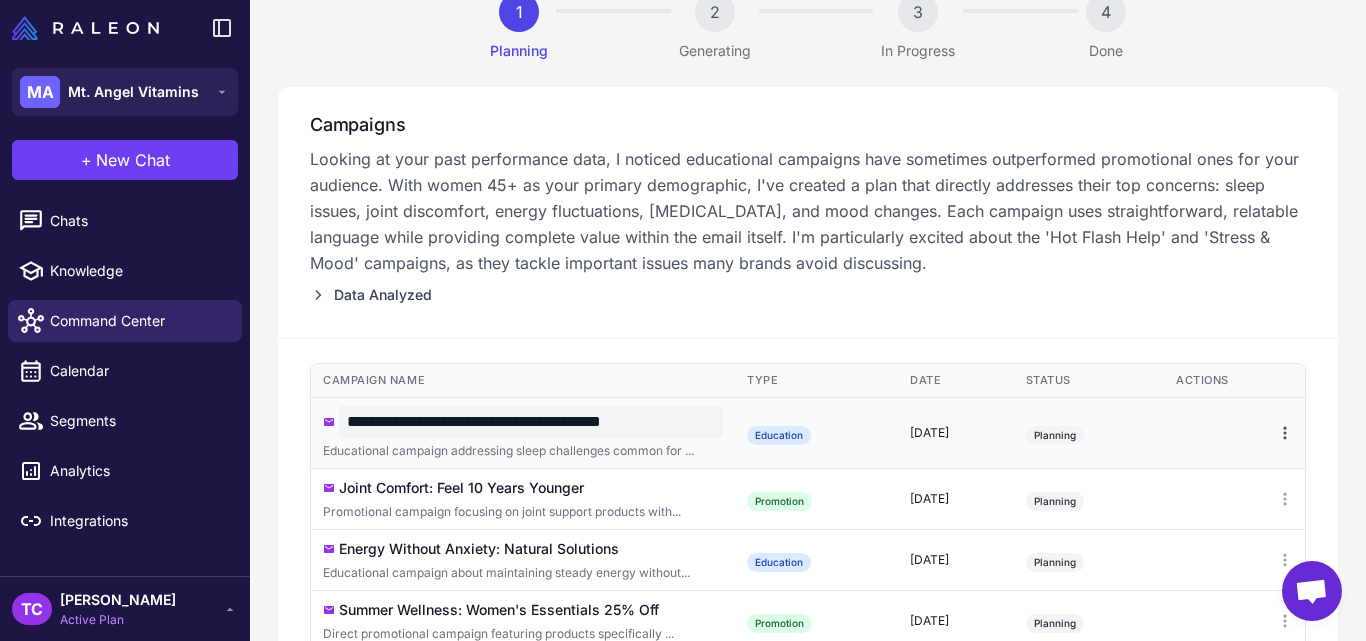 click 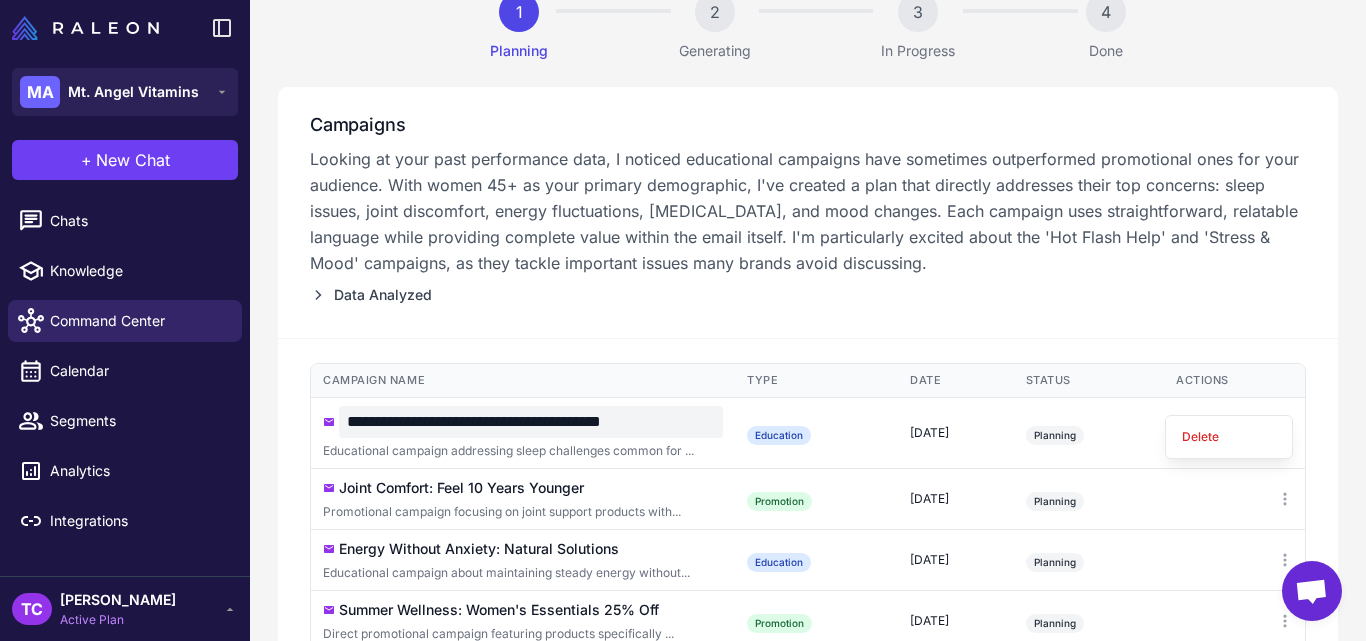 click on "**********" 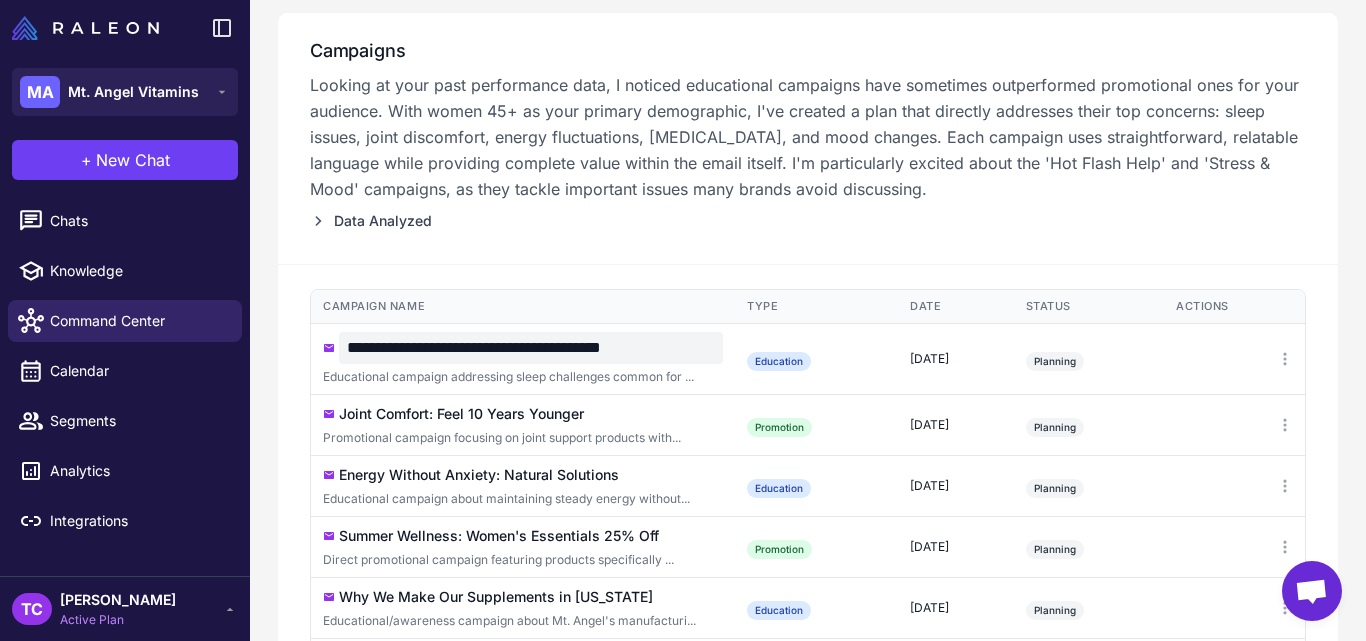 scroll, scrollTop: 297, scrollLeft: 0, axis: vertical 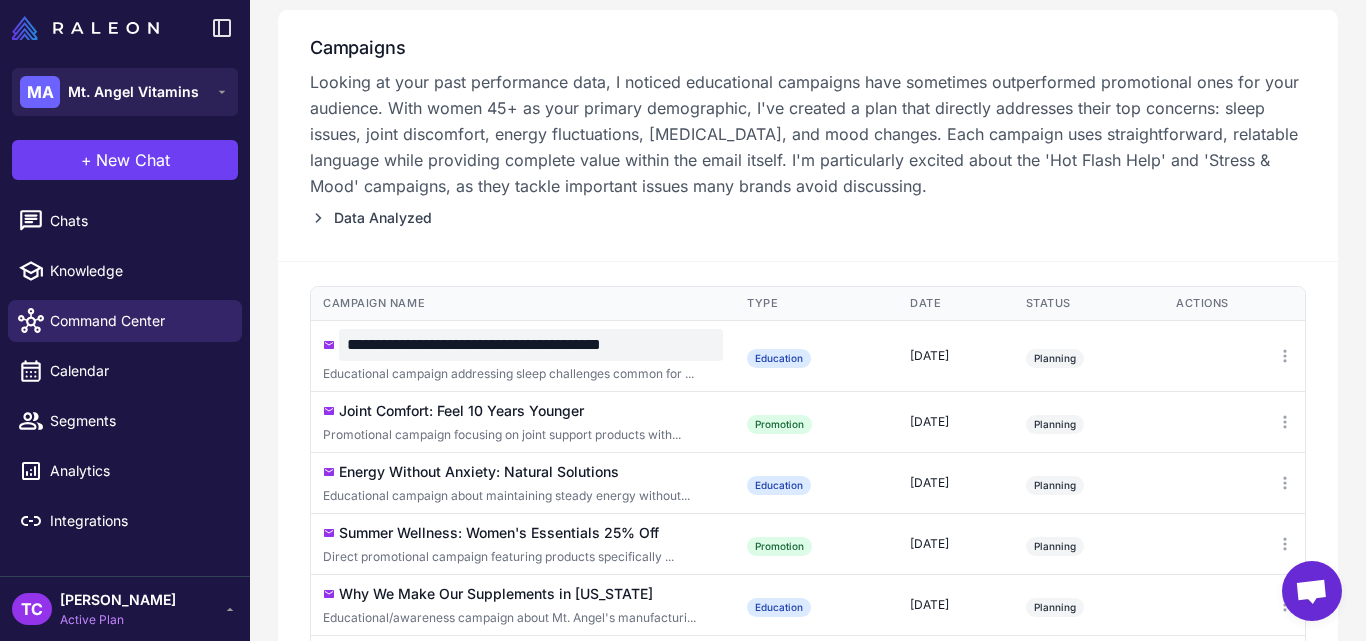 drag, startPoint x: 346, startPoint y: 347, endPoint x: 692, endPoint y: 327, distance: 346.57755 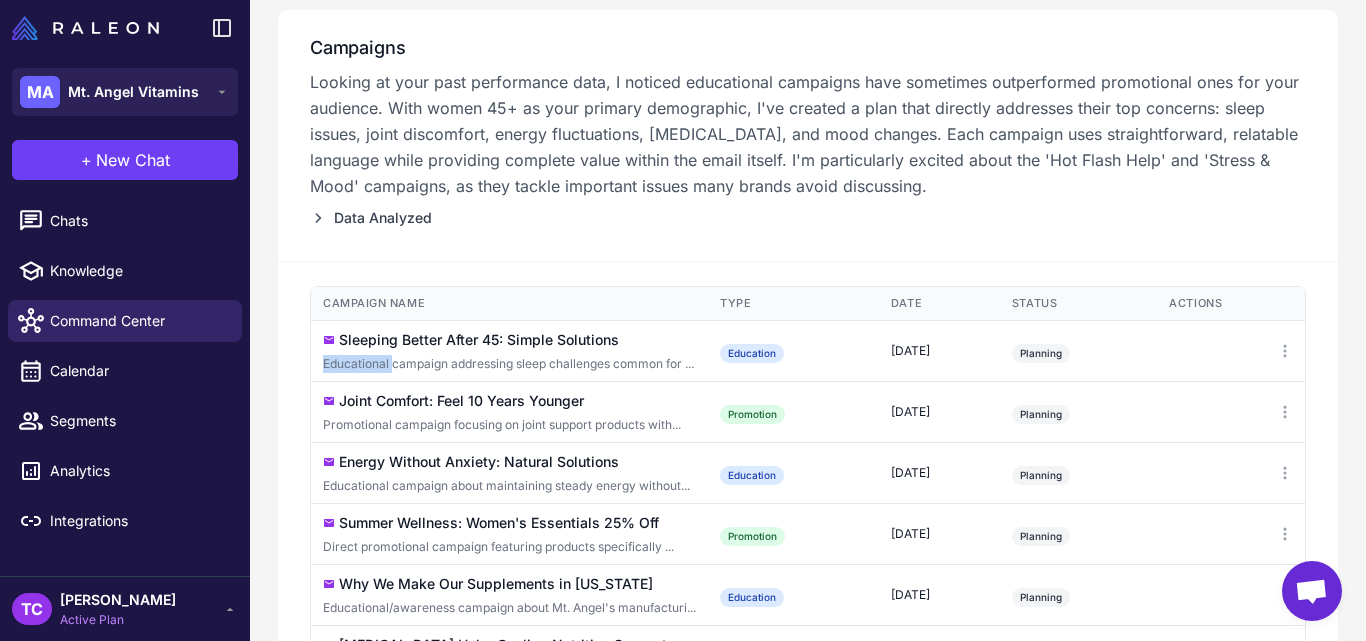drag, startPoint x: 315, startPoint y: 363, endPoint x: 395, endPoint y: 363, distance: 80 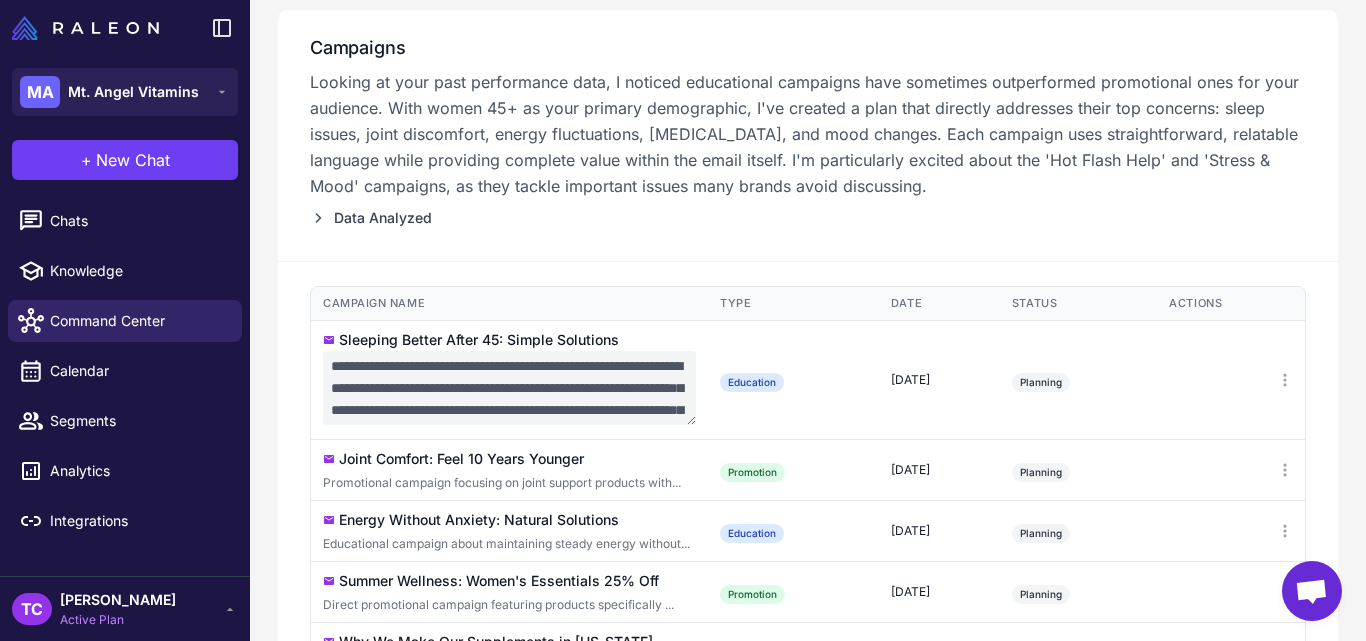click on "**********" at bounding box center [509, 388] 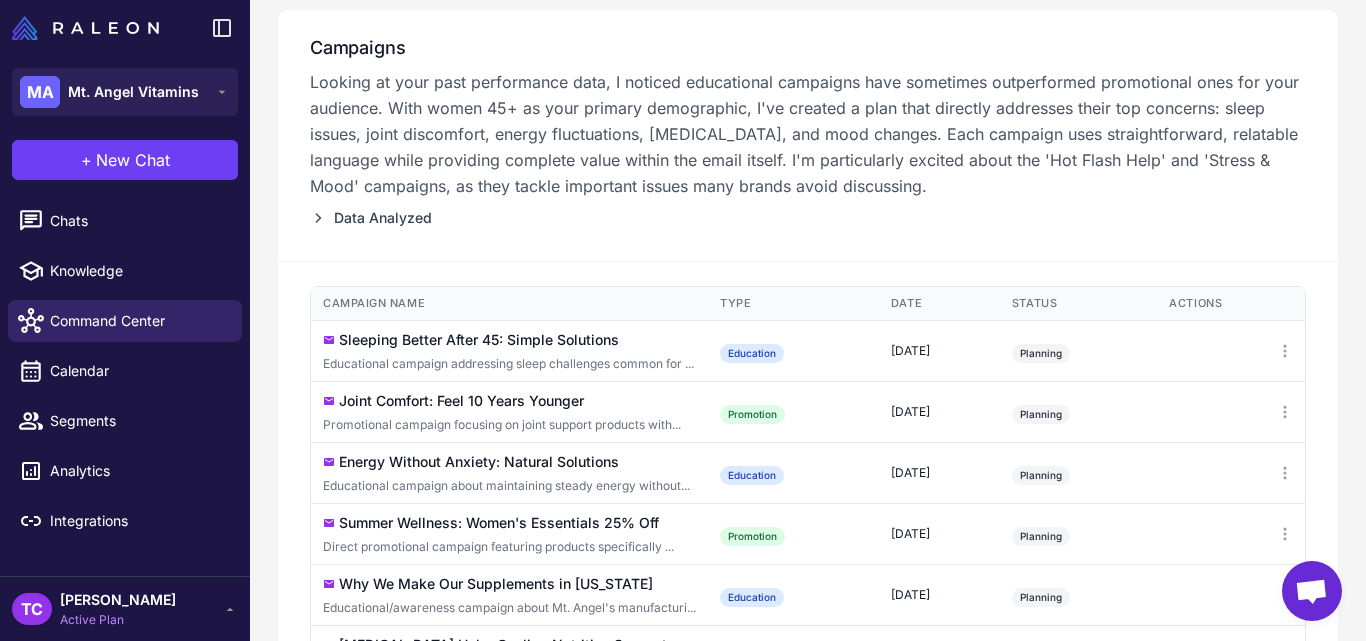 click on "Educational campaign addressing sleep challenges common for ..." at bounding box center [509, 364] 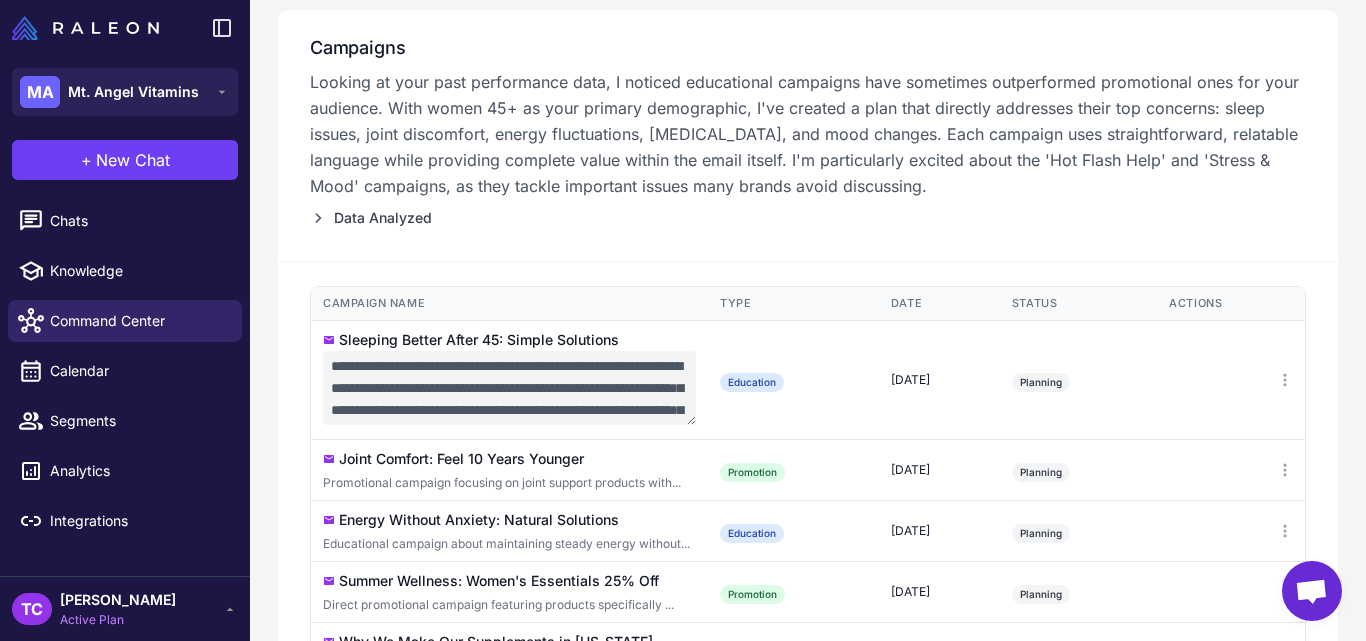 scroll, scrollTop: 110, scrollLeft: 0, axis: vertical 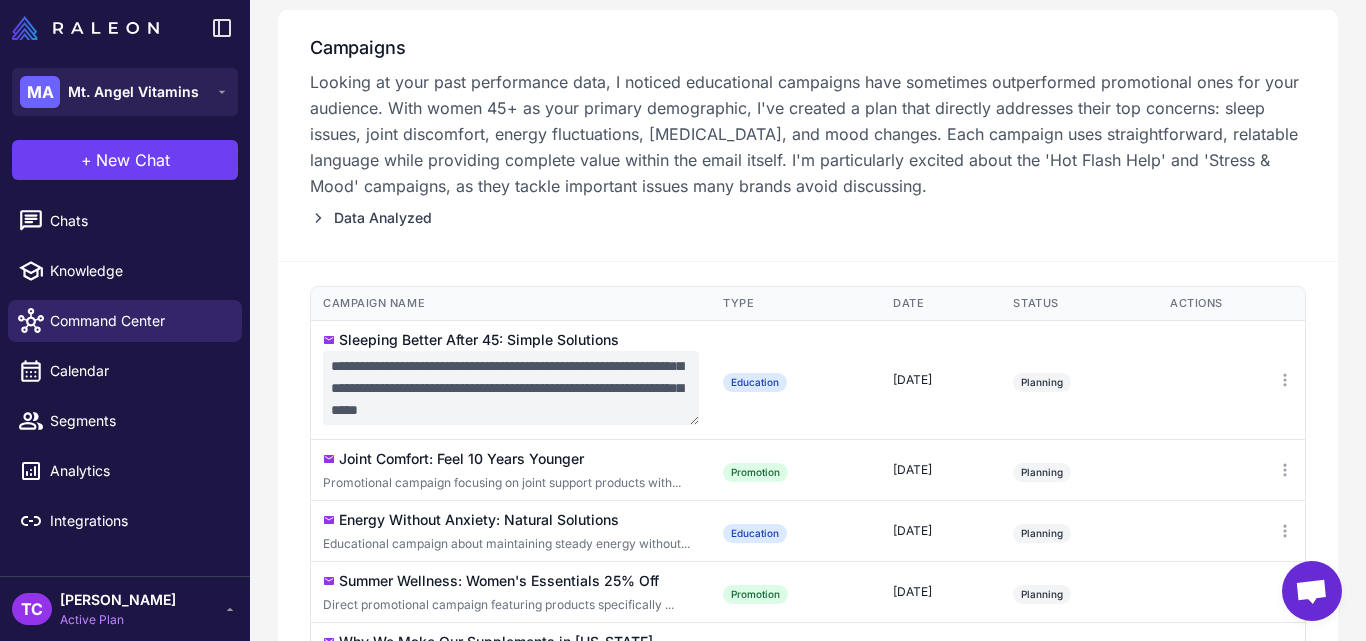 drag, startPoint x: 339, startPoint y: 365, endPoint x: 759, endPoint y: 432, distance: 425.3105 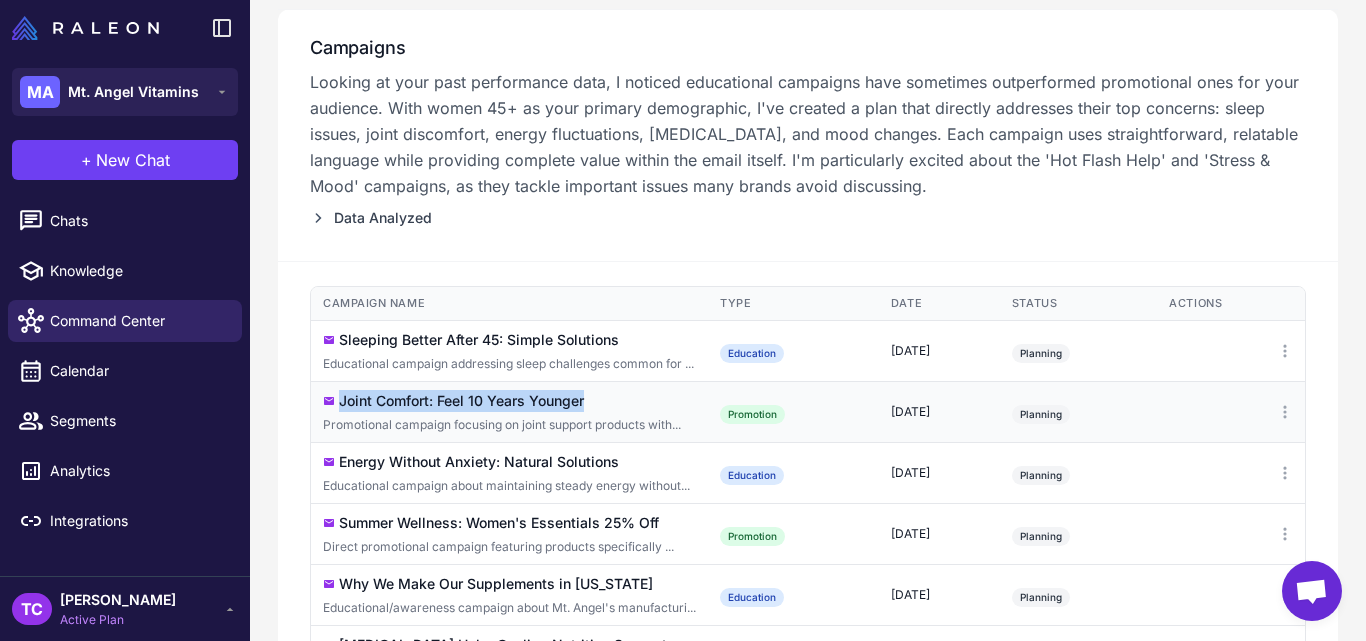 drag, startPoint x: 343, startPoint y: 402, endPoint x: 591, endPoint y: 395, distance: 248.09877 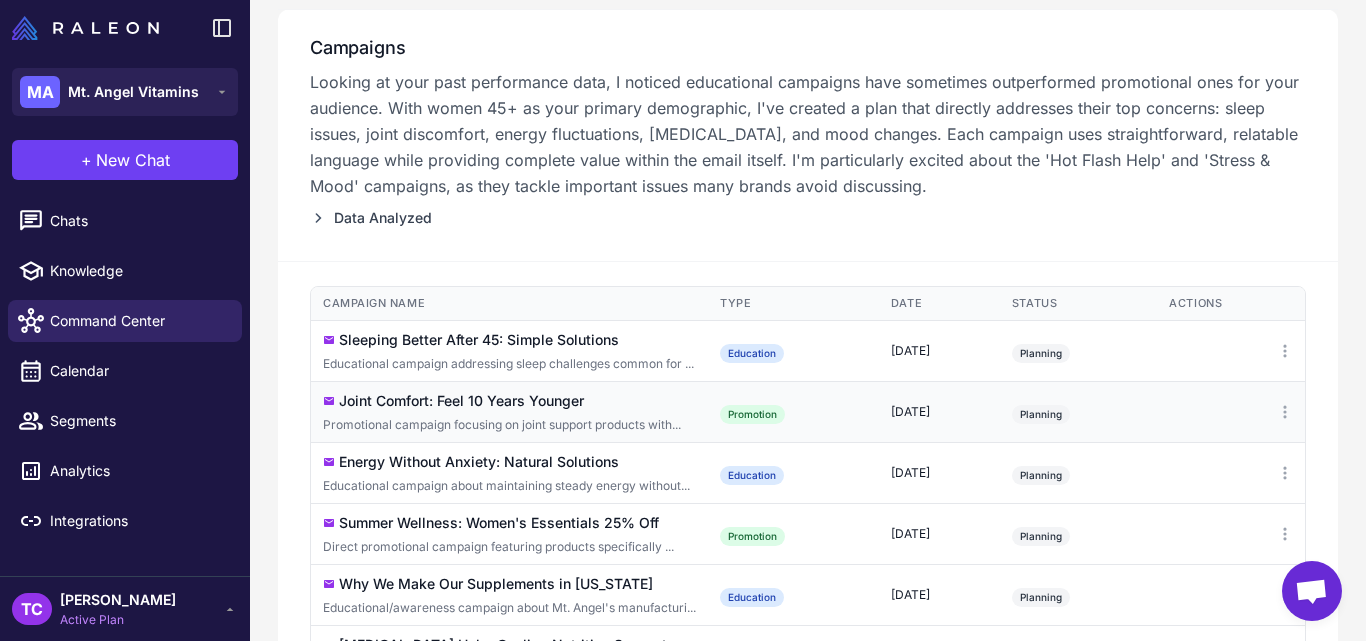 click on "Promotional campaign focusing on joint support products with..." at bounding box center [509, 425] 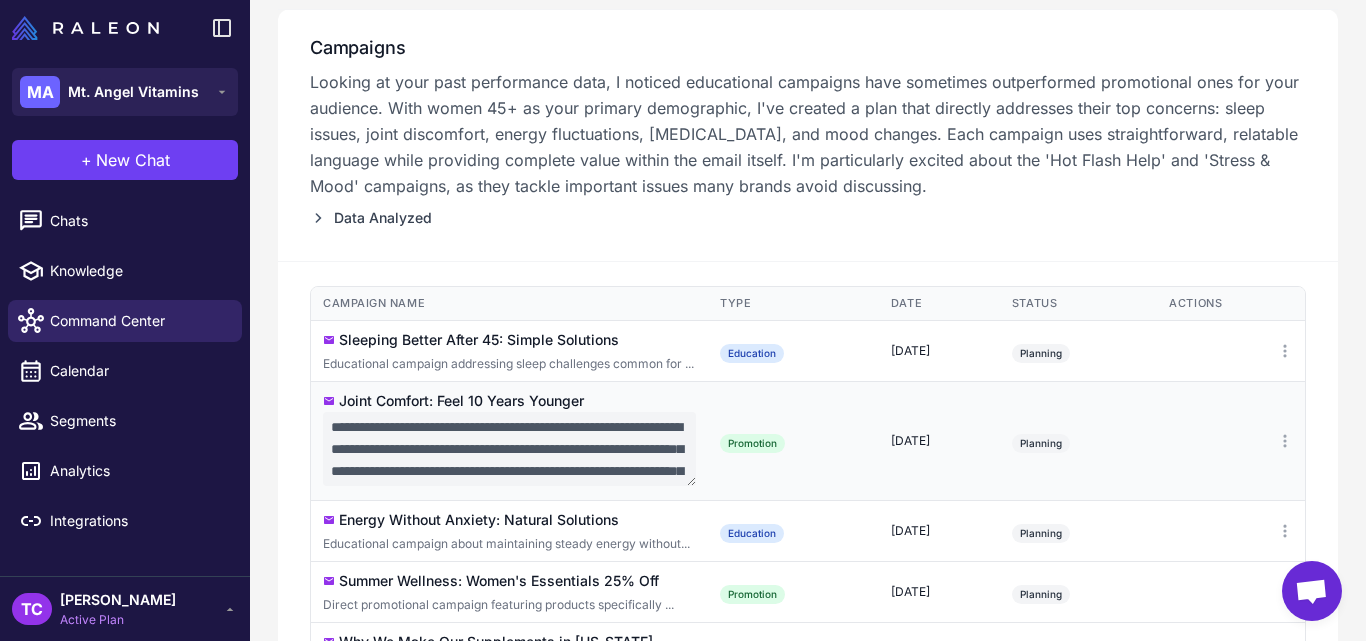 scroll, scrollTop: 110, scrollLeft: 0, axis: vertical 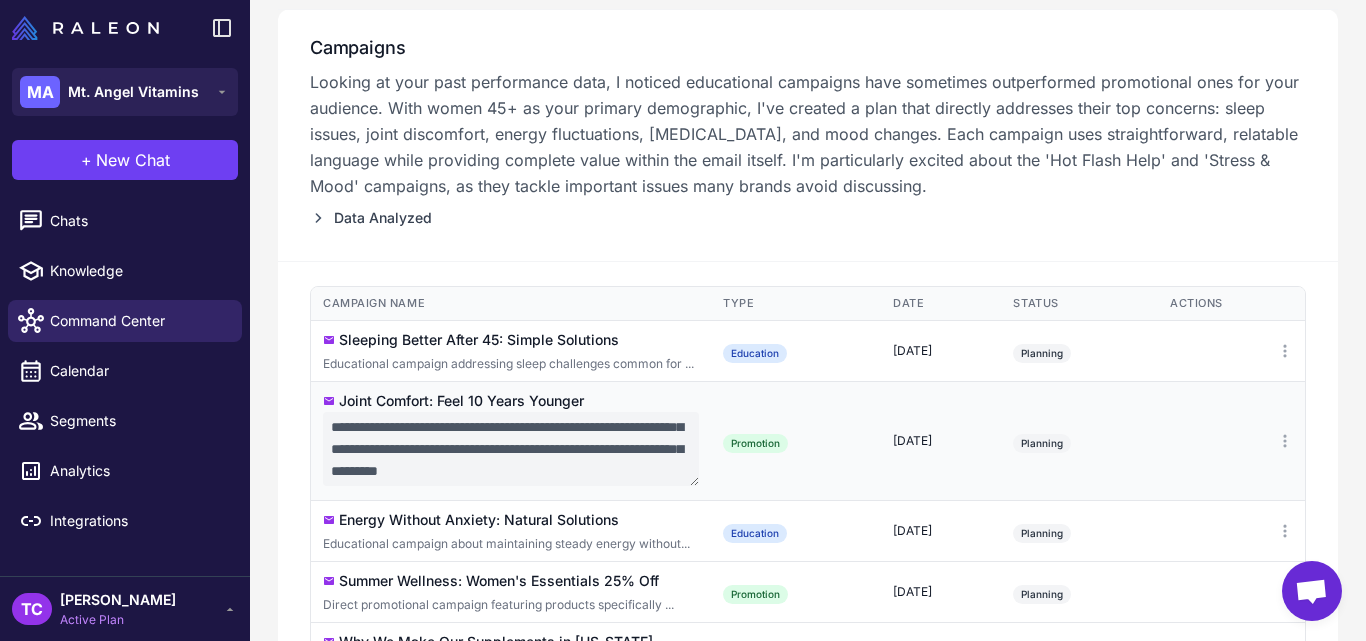 drag, startPoint x: 332, startPoint y: 429, endPoint x: 694, endPoint y: 493, distance: 367.61392 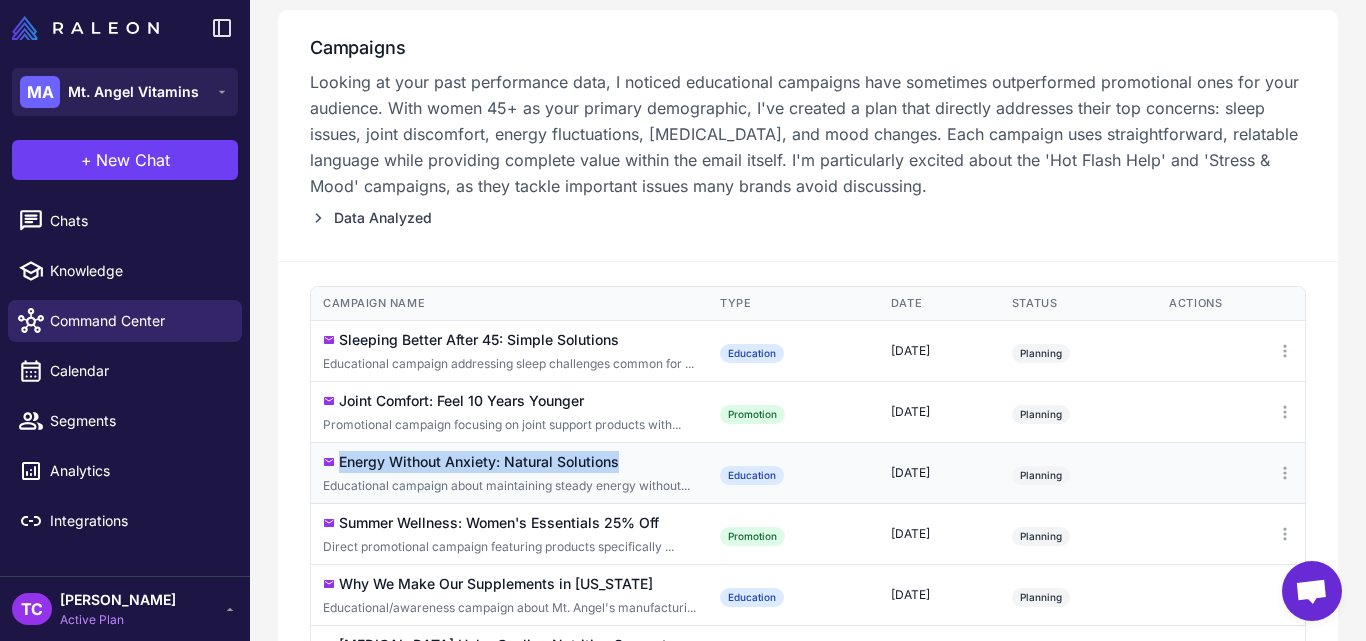drag, startPoint x: 335, startPoint y: 466, endPoint x: 620, endPoint y: 455, distance: 285.2122 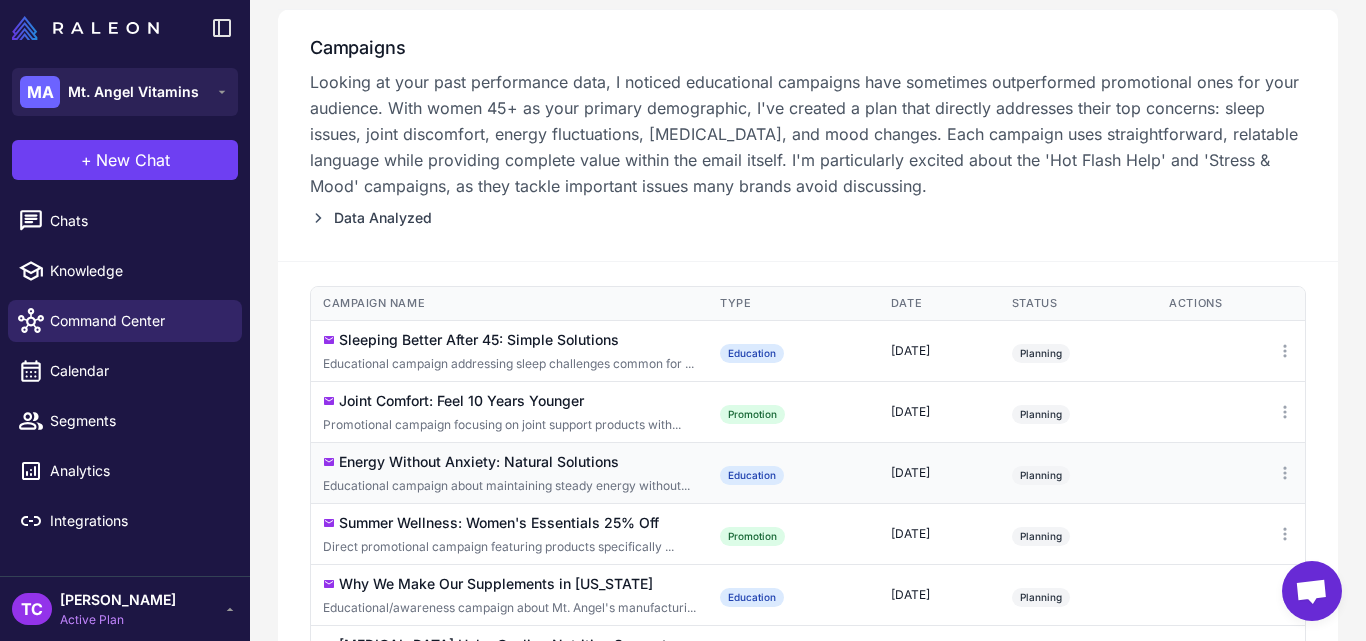 click on "Educational campaign about maintaining steady energy without..." at bounding box center (509, 486) 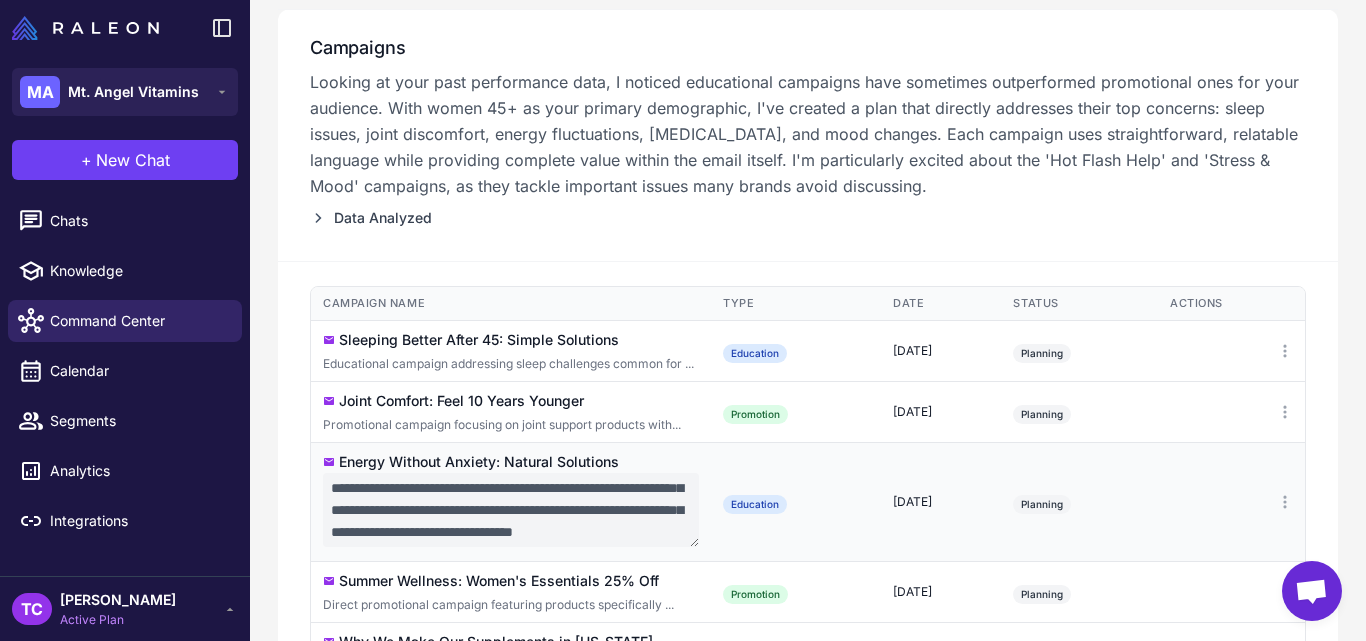 scroll, scrollTop: 110, scrollLeft: 0, axis: vertical 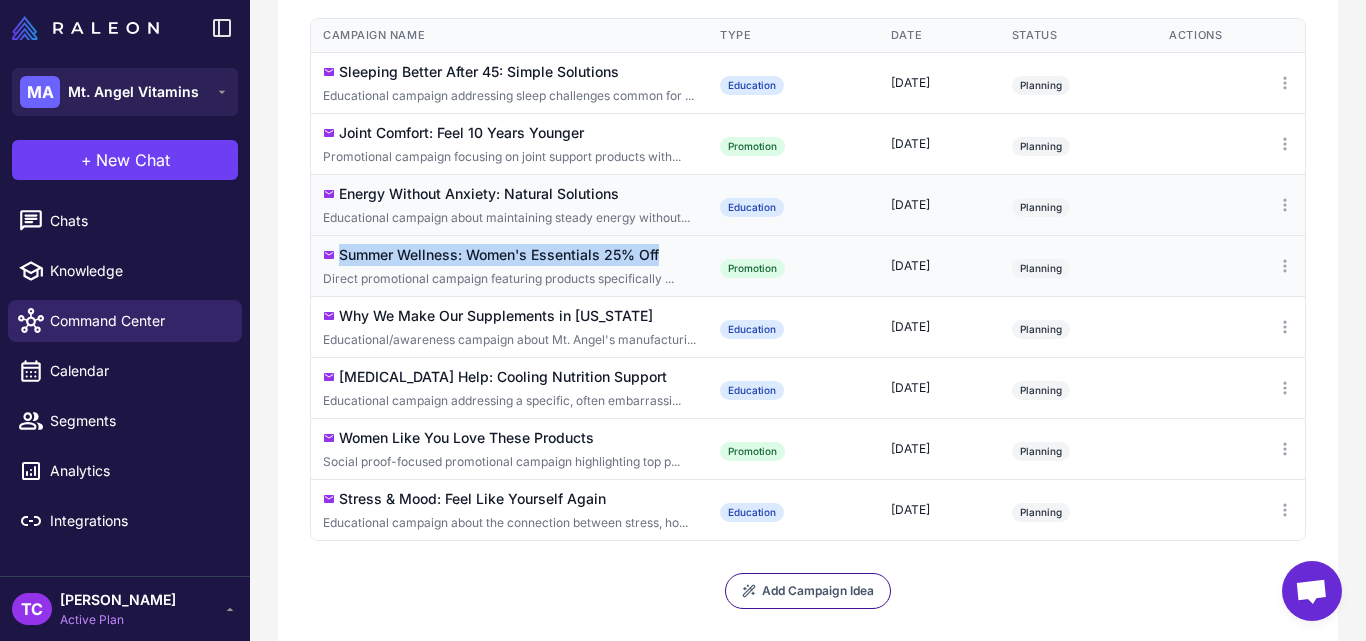 drag, startPoint x: 667, startPoint y: 245, endPoint x: 339, endPoint y: 260, distance: 328.3428 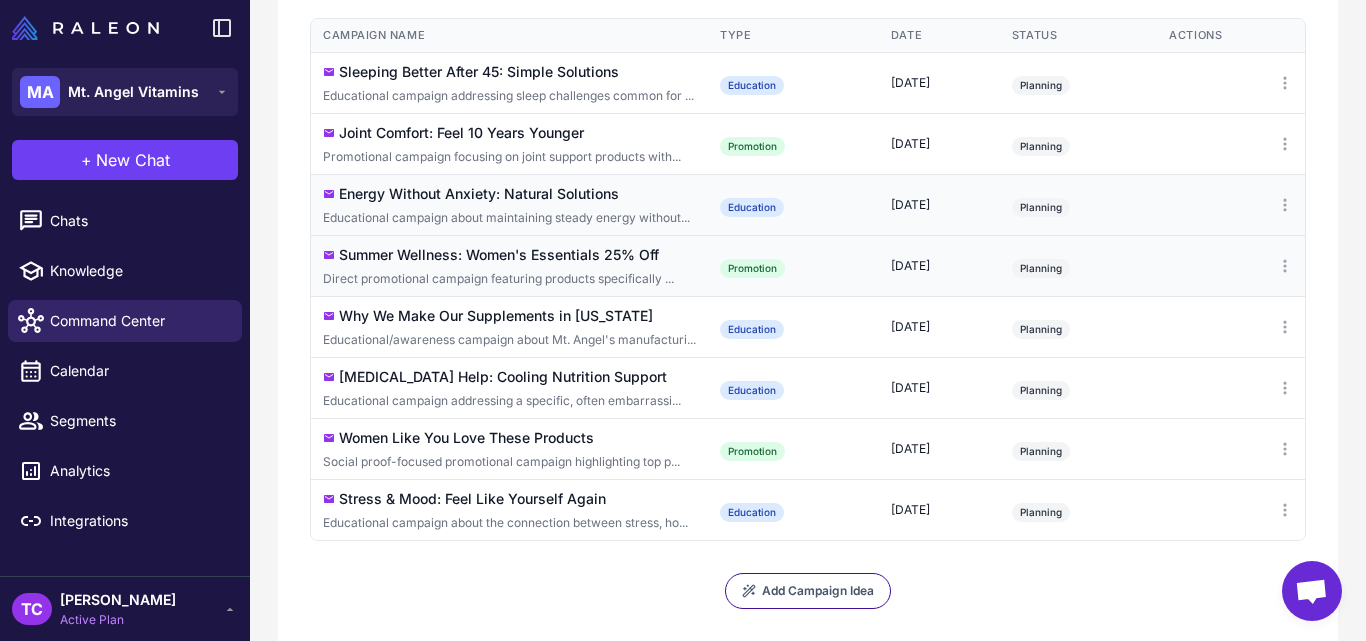 click on "Direct promotional campaign featuring products specifically ..." at bounding box center (509, 279) 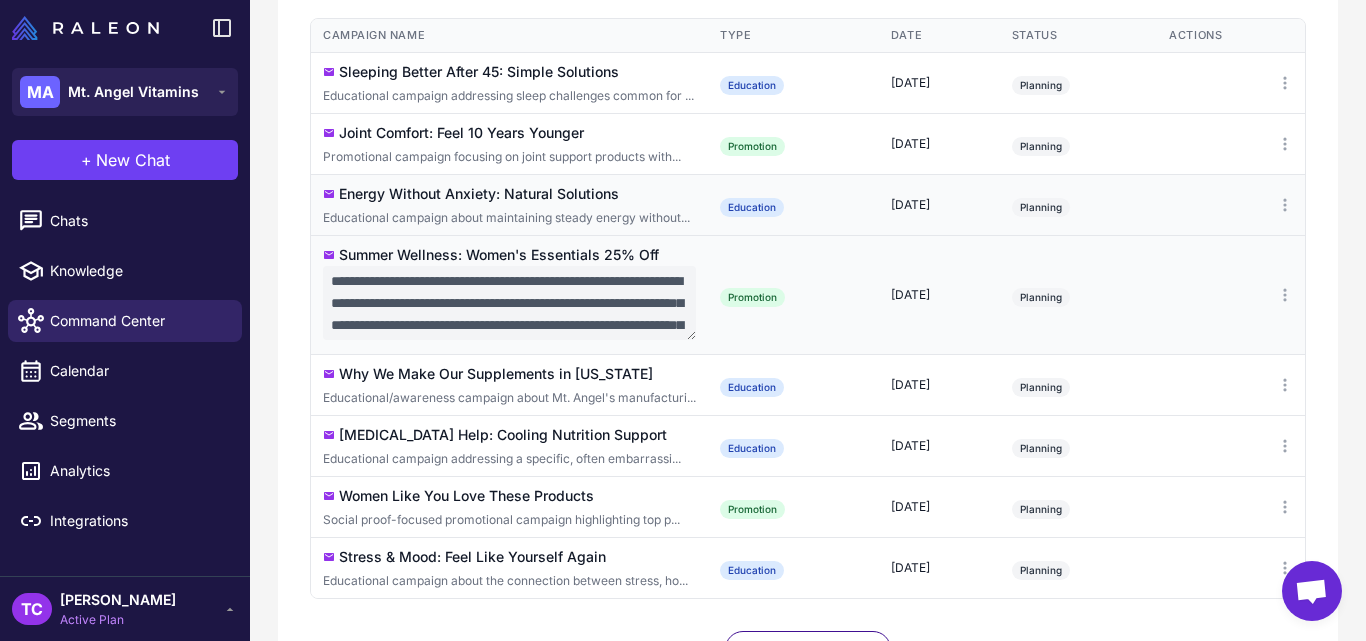 scroll, scrollTop: 88, scrollLeft: 0, axis: vertical 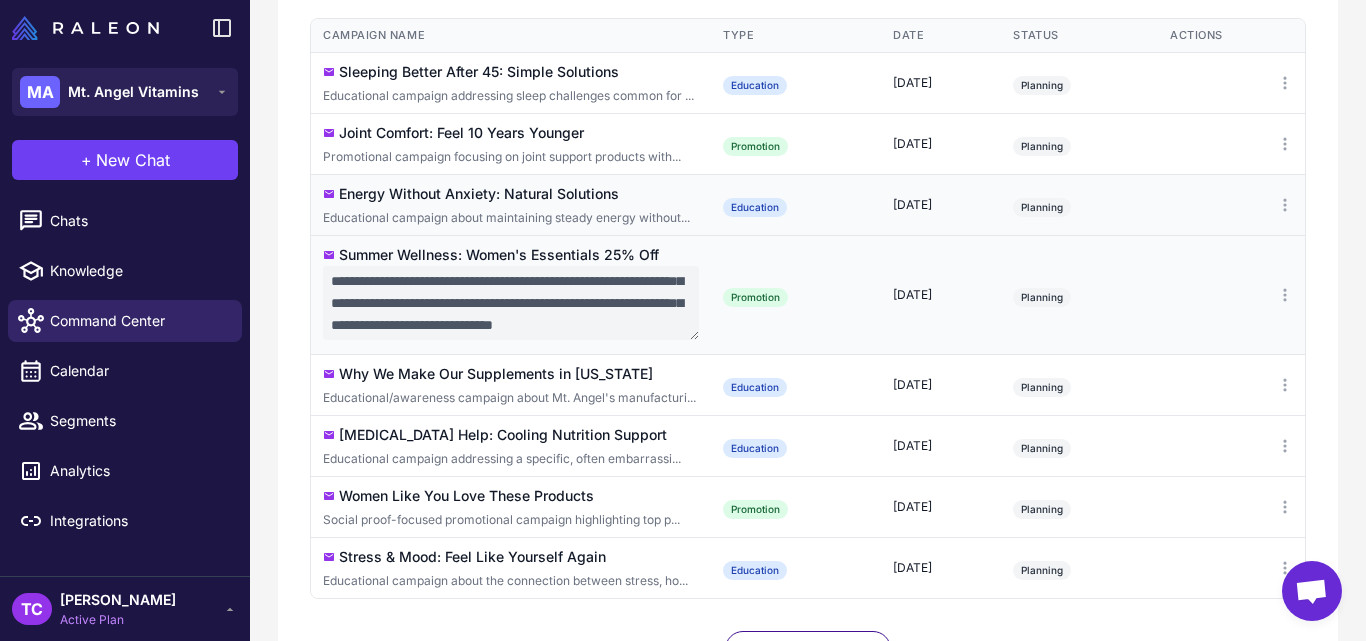 drag, startPoint x: 333, startPoint y: 284, endPoint x: 680, endPoint y: 343, distance: 351.9801 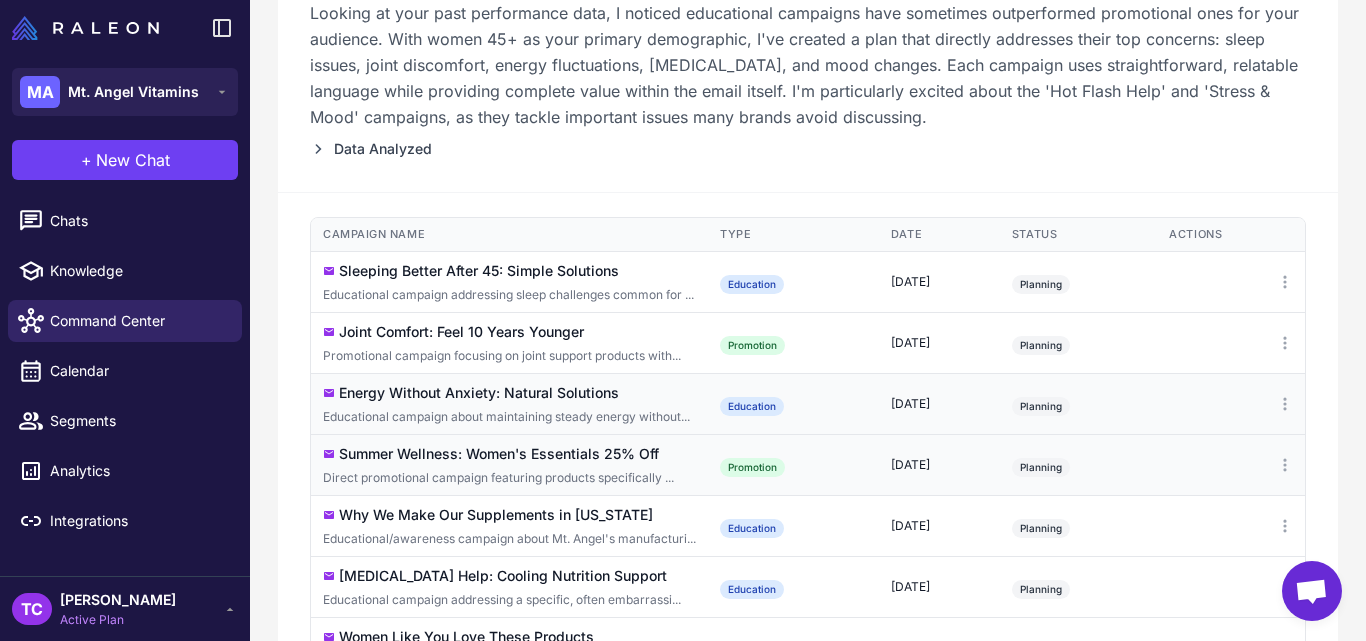 scroll, scrollTop: 373, scrollLeft: 0, axis: vertical 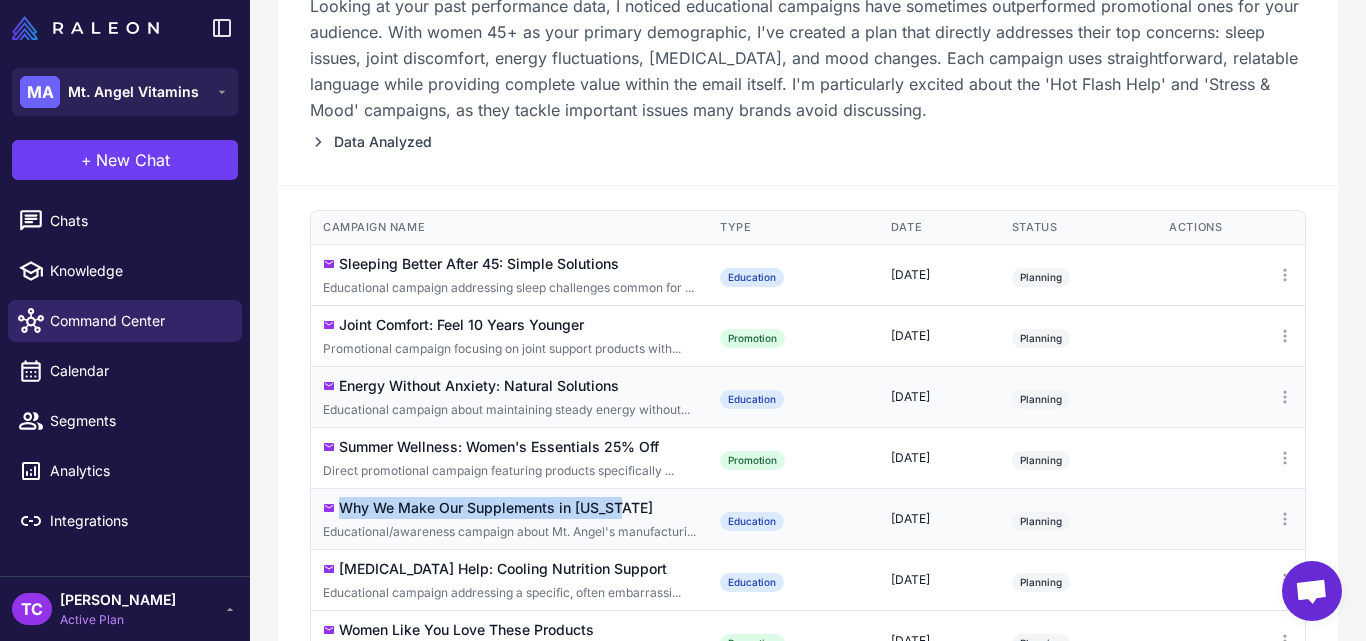 drag, startPoint x: 340, startPoint y: 507, endPoint x: 644, endPoint y: 517, distance: 304.16443 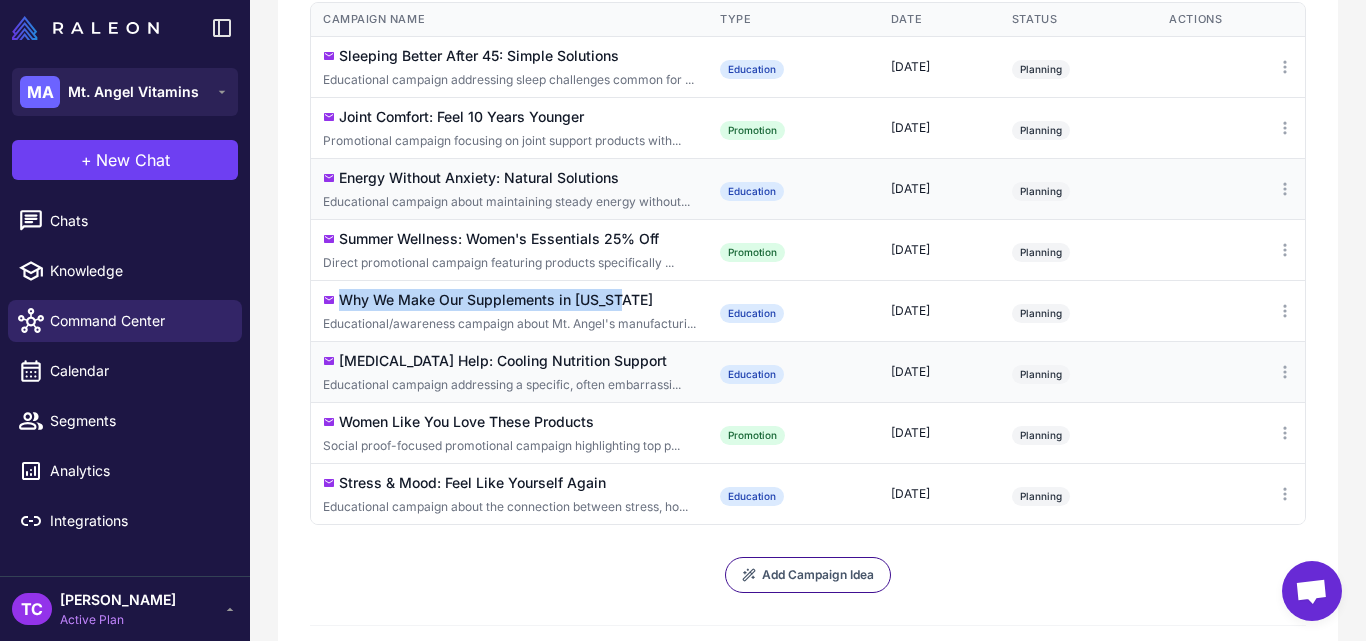 scroll, scrollTop: 589, scrollLeft: 0, axis: vertical 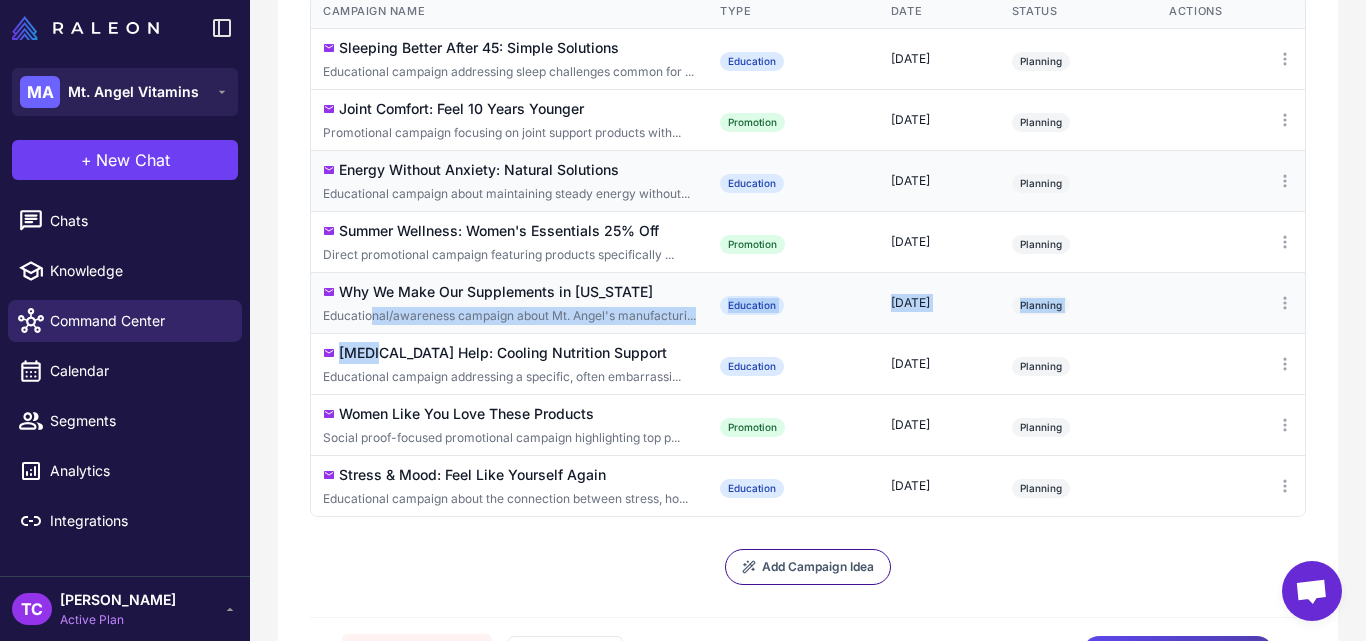 click on "Sleeping Better After 45: Simple Solutions Educational campaign addressing sleep challenges common for ... Education [GP] Engaged Customers + Ready to Buy Again August 5, 2025  Planning  Joint Comfort: Feel 10 Years Younger Promotional campaign focusing on joint support products with... Promotion [GP] Engaged Customers + Promo Responsive August 7, 2025  Planning  Energy Without Anxiety: Natural Solutions Educational campaign about maintaining steady energy without... Education [GP] Engaged Customers + Everyone August 12, 2025  Planning  Summer Wellness: Women's Essentials 25% Off Direct promotional campaign featuring products specifically ... Promotion [GP] Engaged Customers + Loyal Customers August 14, 2025  Planning  Why We Make Our Supplements in Oregon Educational/awareness campaign about Mt. Angel's manufacturi... Education [GP] Engaged Leads + New Customers August 19, 2025  Planning  Hot Flash Help: Cooling Nutrition Support Educational campaign addressing a specific, often embarrassi... Education" at bounding box center (808, 272) 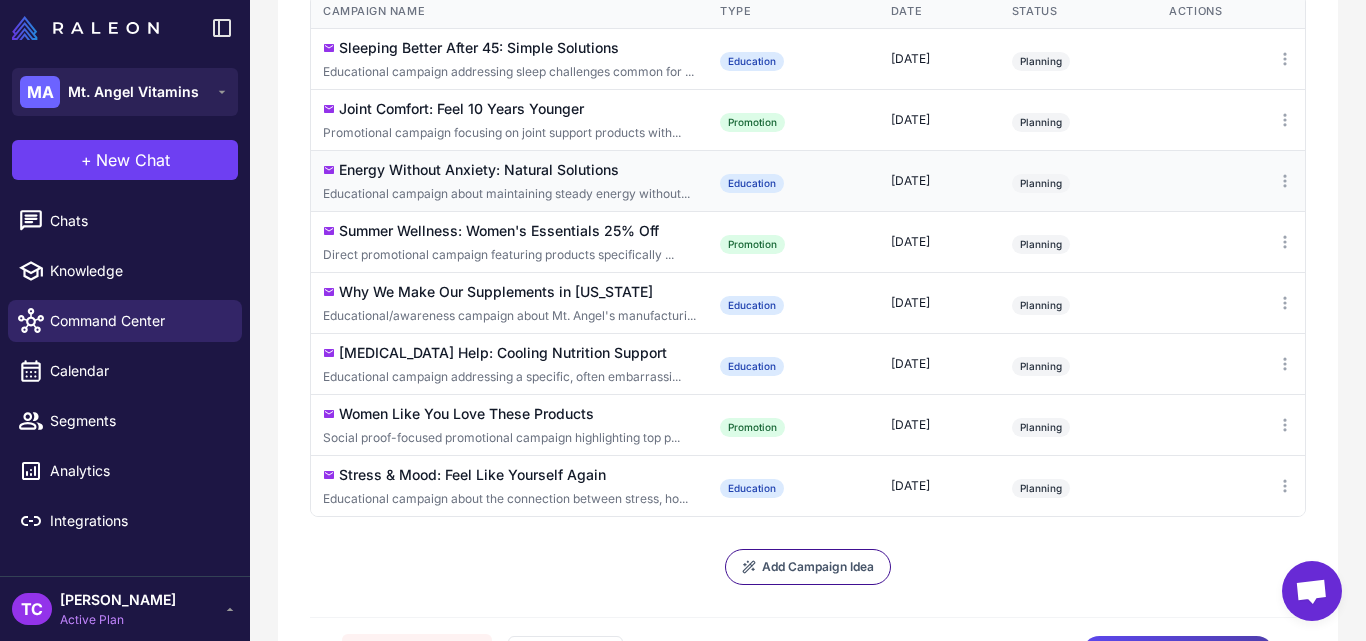 click on "Campaign Name Type Target Segment Date Status Actions Sleeping Better After 45: Simple Solutions Educational campaign addressing sleep challenges common for ... Education [GP] Engaged Customers + Ready to Buy Again August 5, 2025  Planning  Joint Comfort: Feel 10 Years Younger Promotional campaign focusing on joint support products with... Promotion [GP] Engaged Customers + Promo Responsive August 7, 2025  Planning  Energy Without Anxiety: Natural Solutions Educational campaign about maintaining steady energy without... Education [GP] Engaged Customers + Everyone August 12, 2025  Planning  Summer Wellness: Women's Essentials 25% Off Direct promotional campaign featuring products specifically ... Promotion [GP] Engaged Customers + Loyal Customers August 14, 2025  Planning  Why We Make Our Supplements in Oregon Educational/awareness campaign about Mt. Angel's manufacturi... Education [GP] Engaged Leads + New Customers August 19, 2025  Planning  Hot Flash Help: Cooling Nutrition Support Education August 21, 2025" at bounding box center [808, 342] 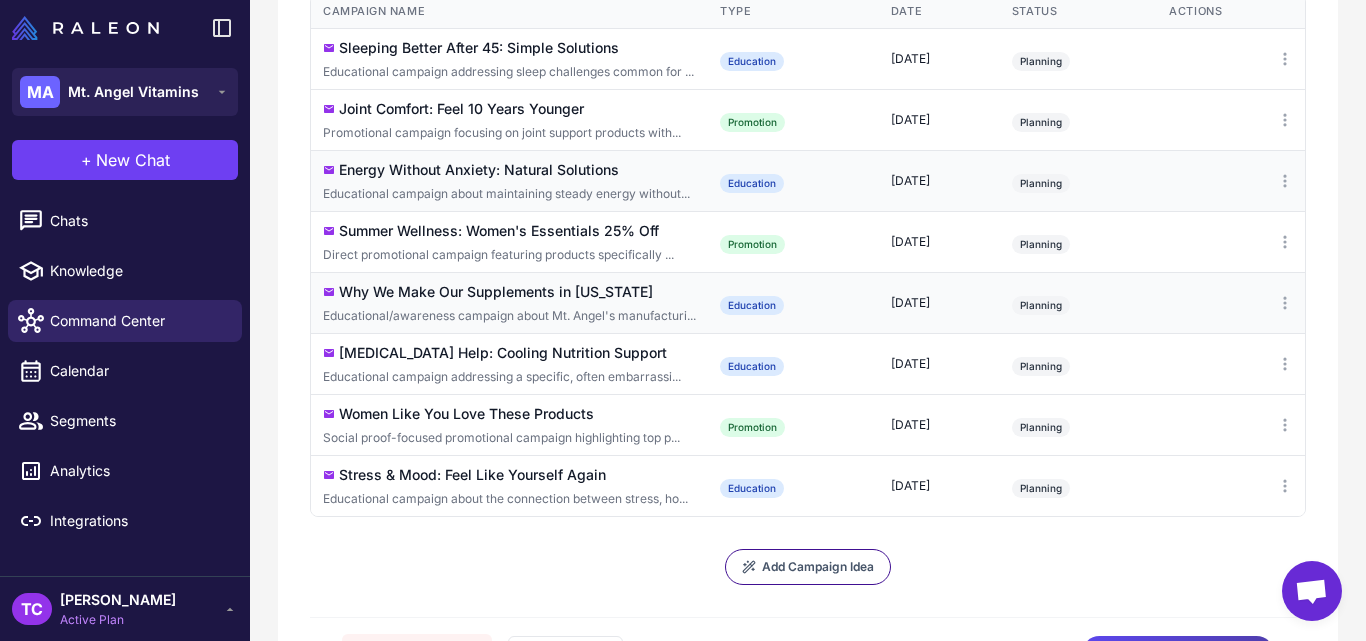 click on "Educational/awareness campaign about Mt. Angel's manufacturi..." at bounding box center [509, 316] 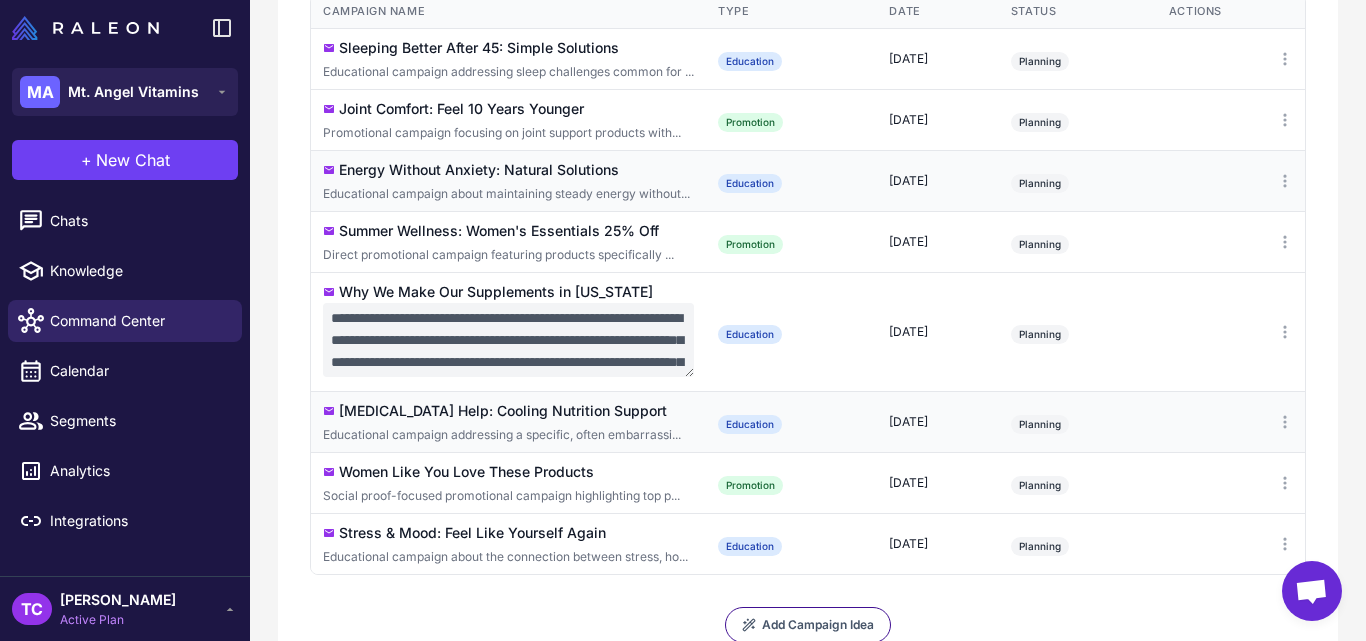 scroll, scrollTop: 132, scrollLeft: 0, axis: vertical 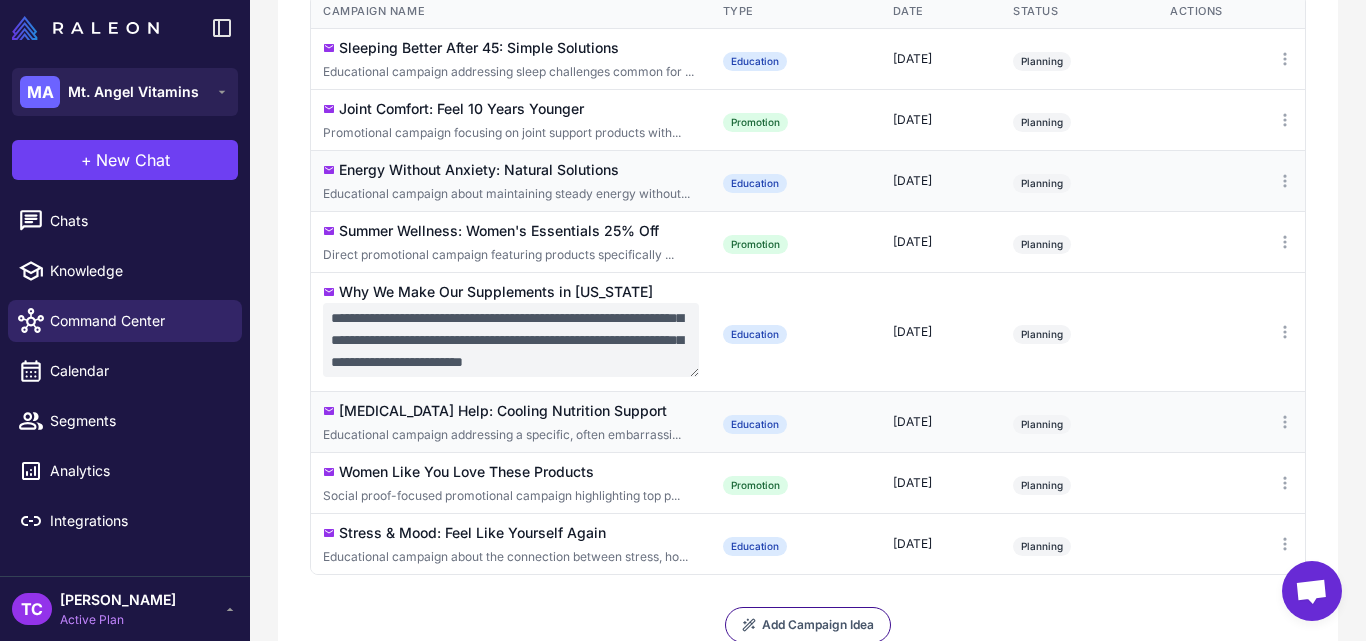 drag, startPoint x: 324, startPoint y: 318, endPoint x: 674, endPoint y: 413, distance: 362.66376 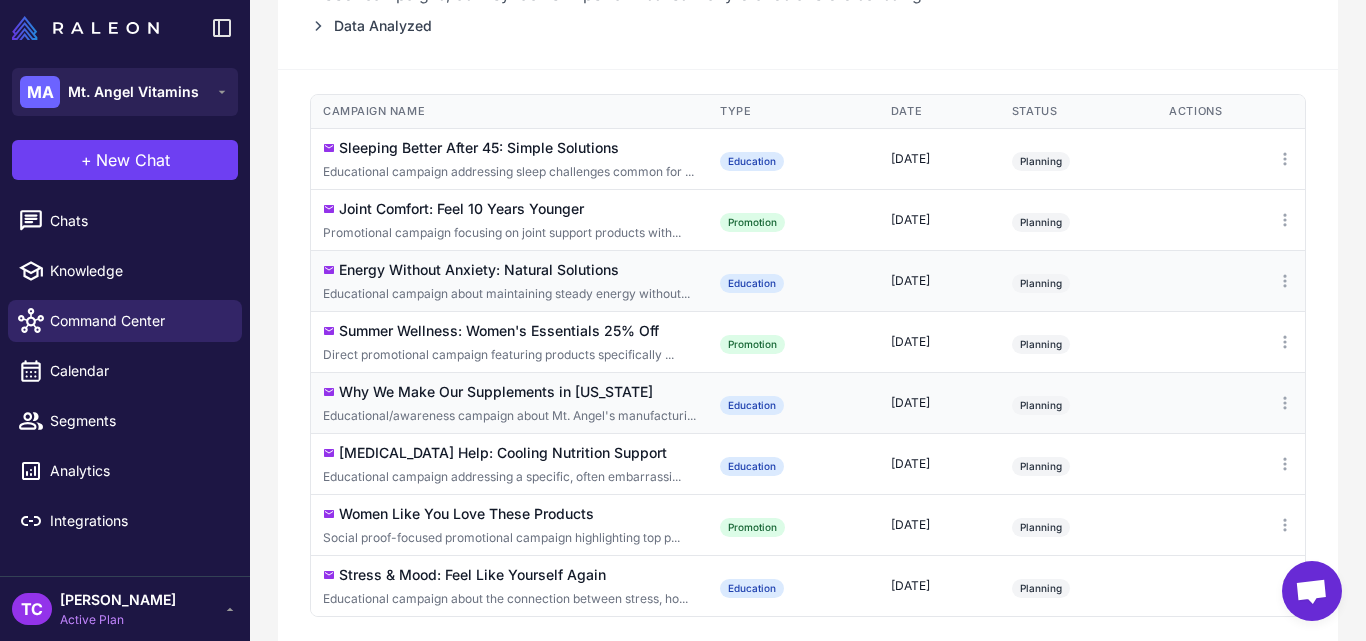 scroll, scrollTop: 487, scrollLeft: 0, axis: vertical 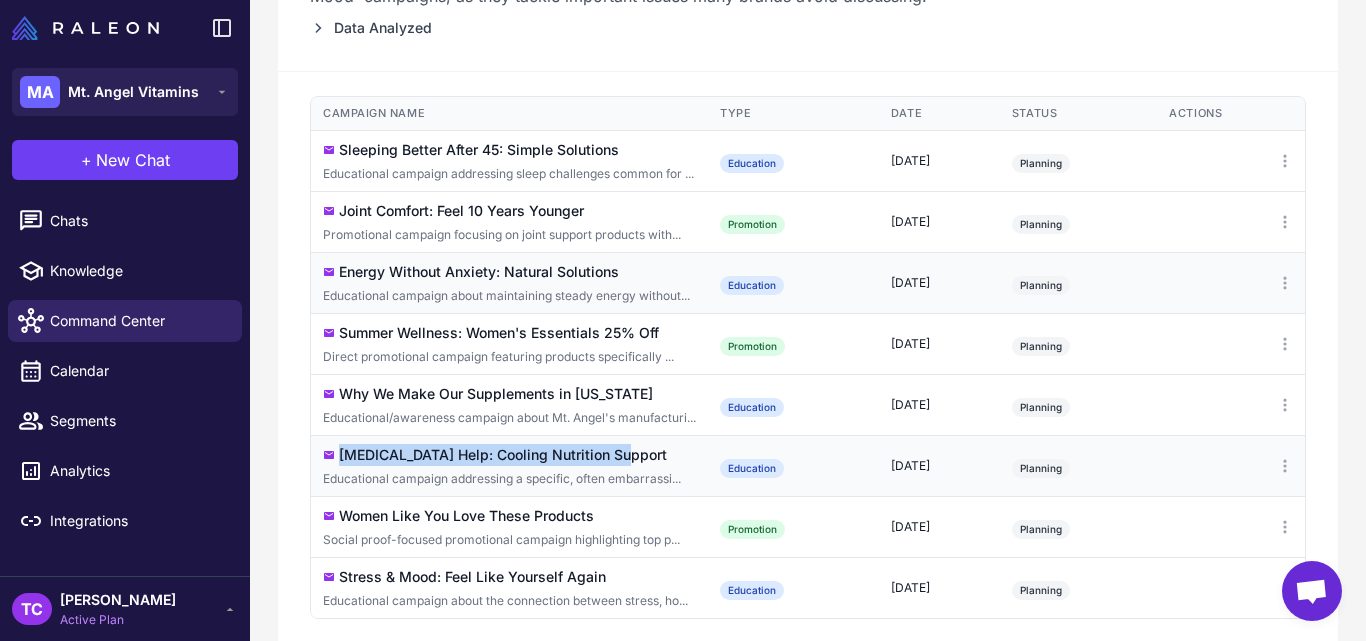 drag, startPoint x: 342, startPoint y: 457, endPoint x: 634, endPoint y: 459, distance: 292.00684 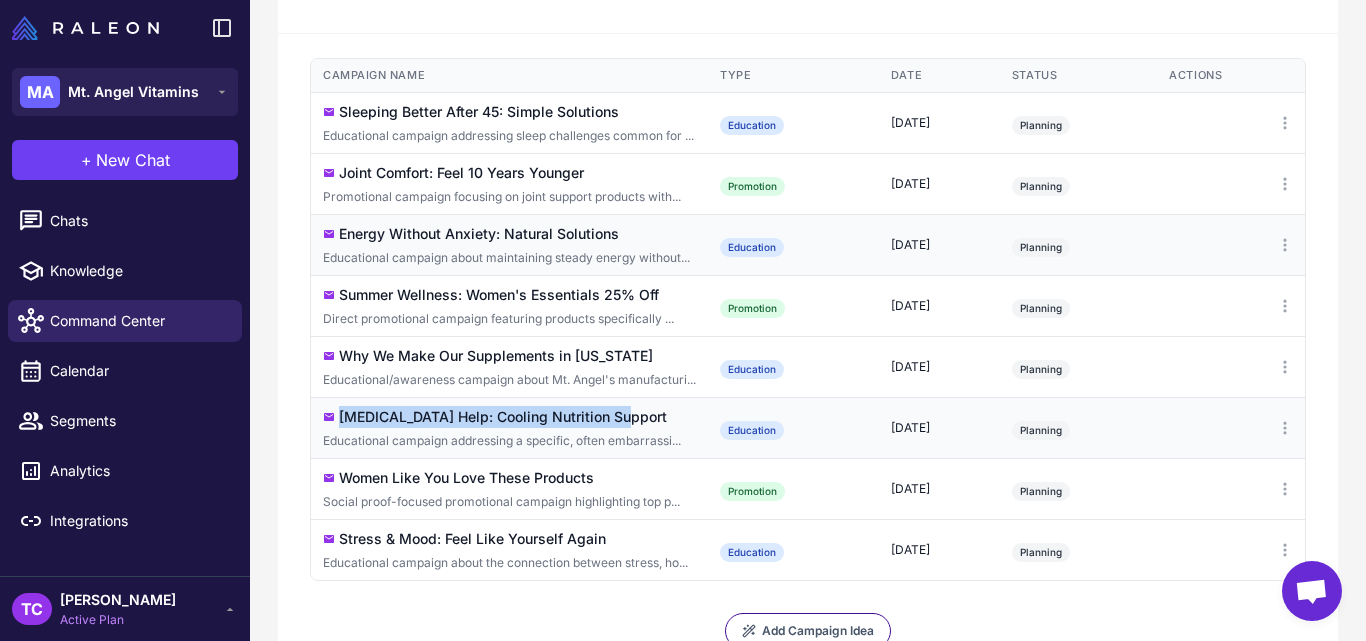 scroll, scrollTop: 690, scrollLeft: 0, axis: vertical 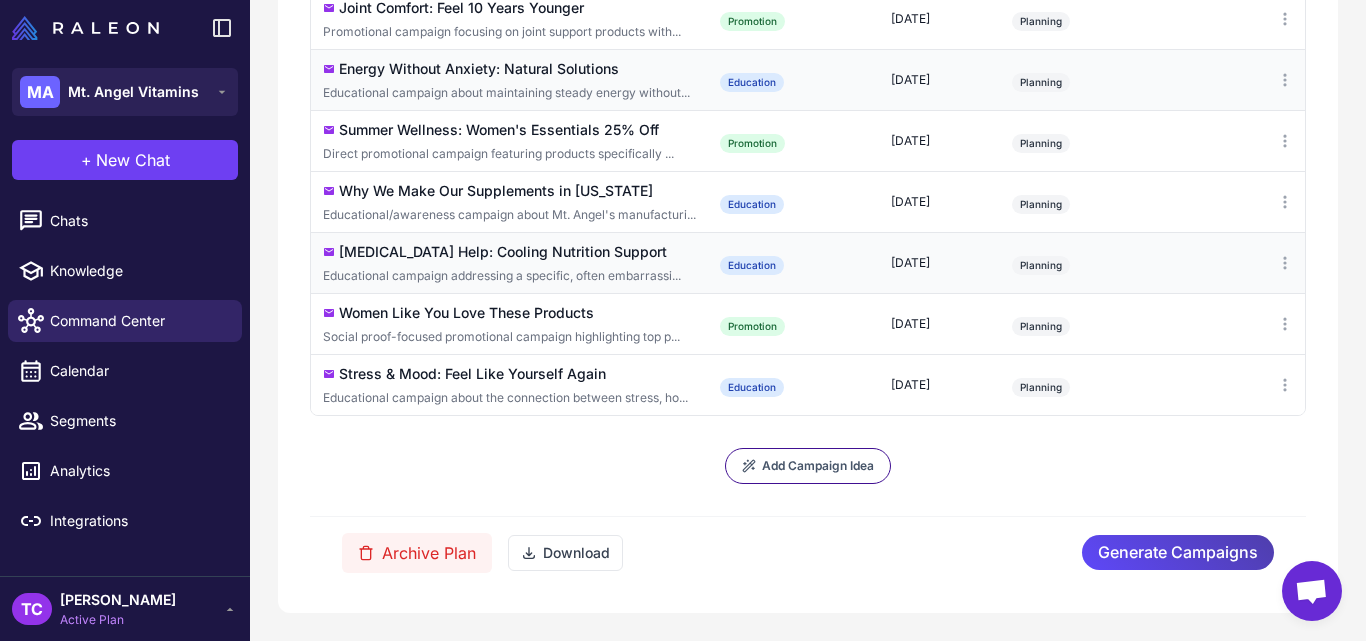 click on "Hot Flash Help: Cooling Nutrition Support Educational campaign addressing a specific, often embarrassi..." at bounding box center [509, 262] 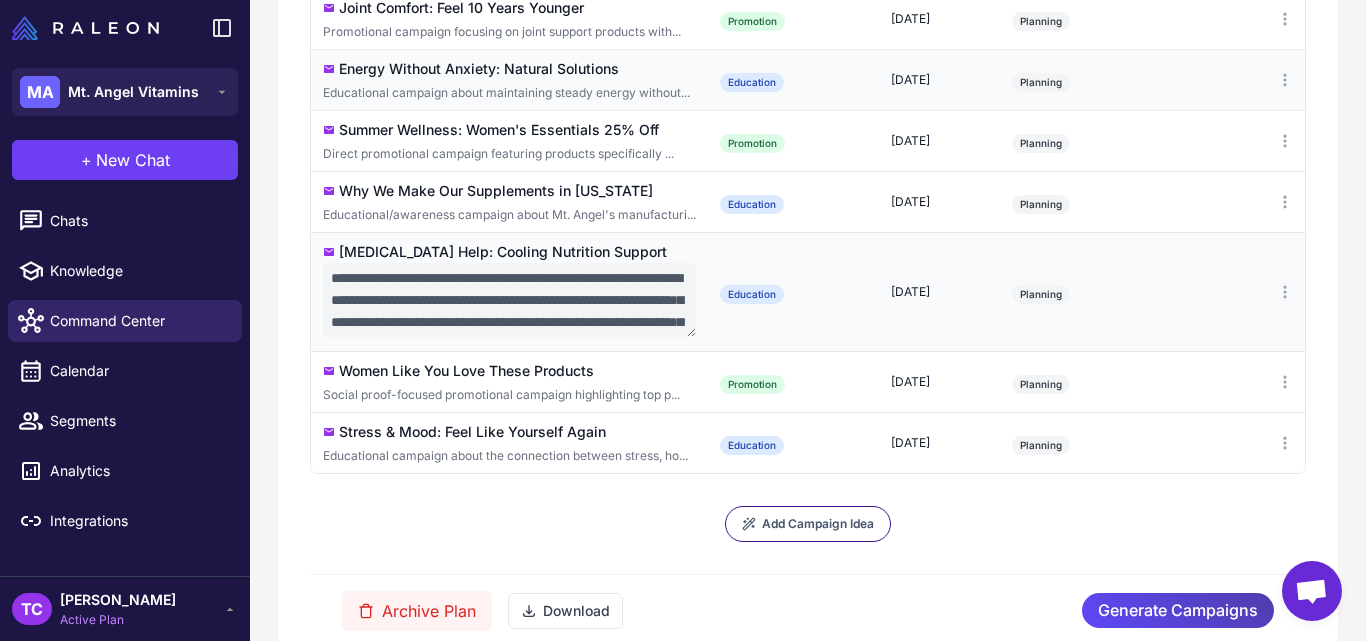 click on "**********" at bounding box center (509, 300) 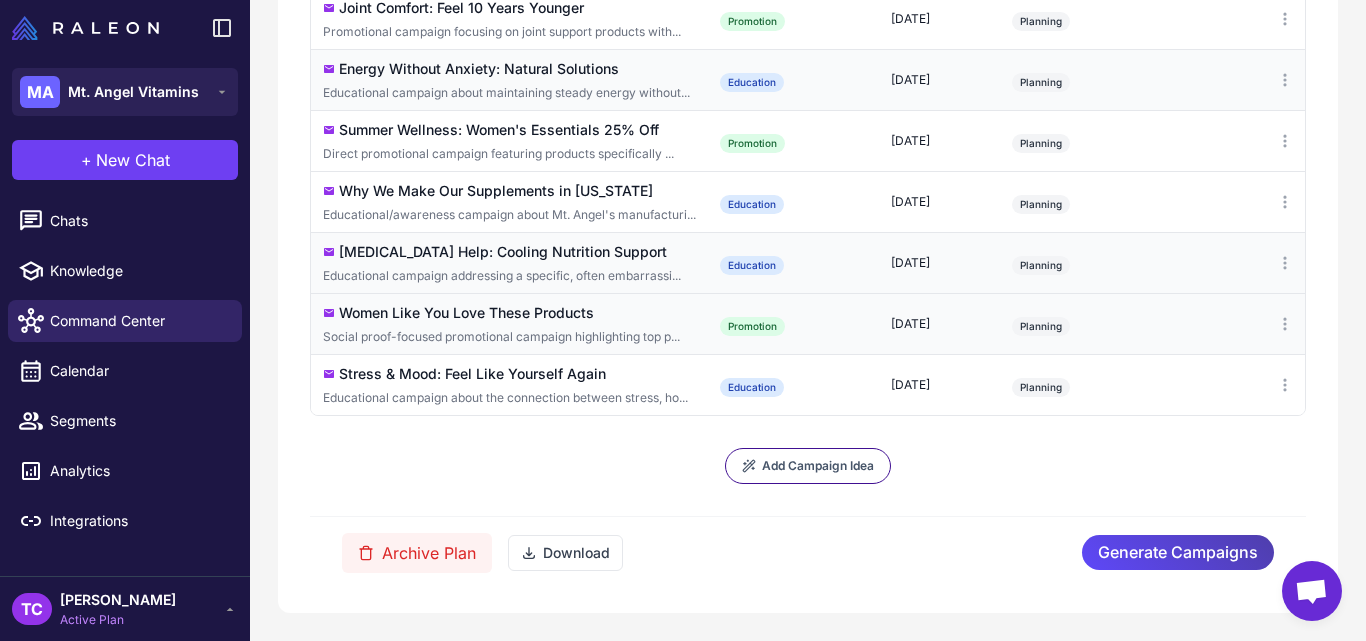 click on "Women Like You Love These Products" at bounding box center [466, 313] 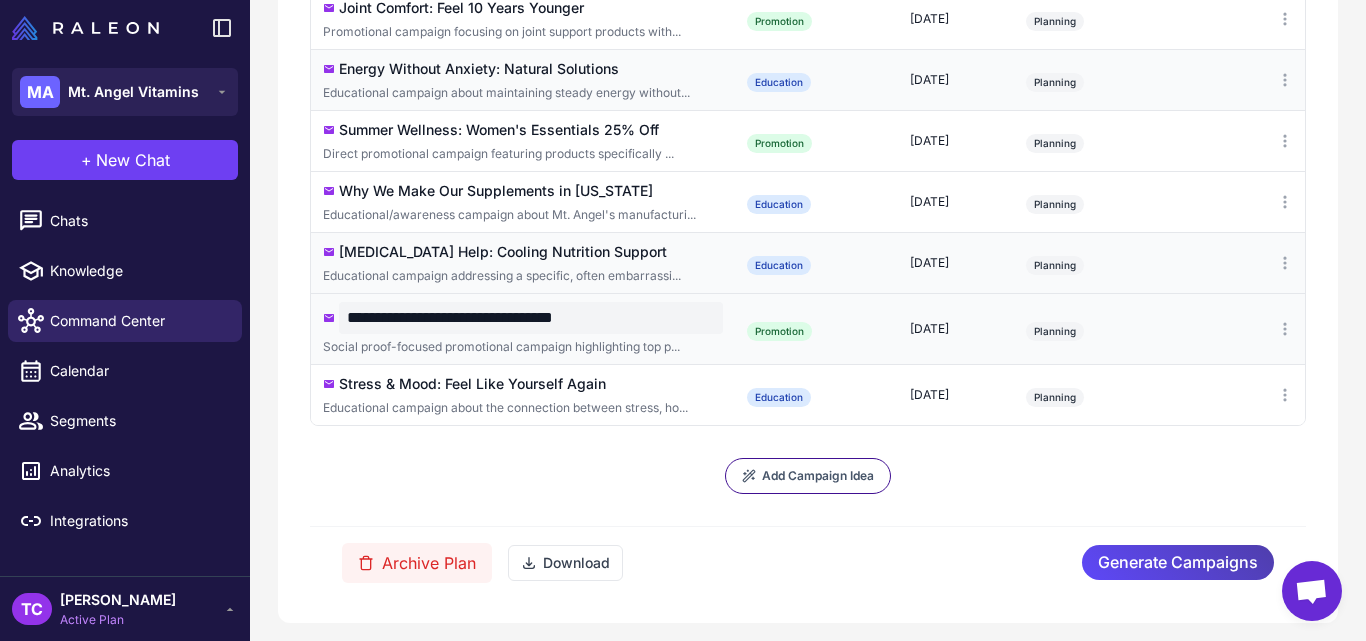 drag, startPoint x: 345, startPoint y: 320, endPoint x: 656, endPoint y: 315, distance: 311.0402 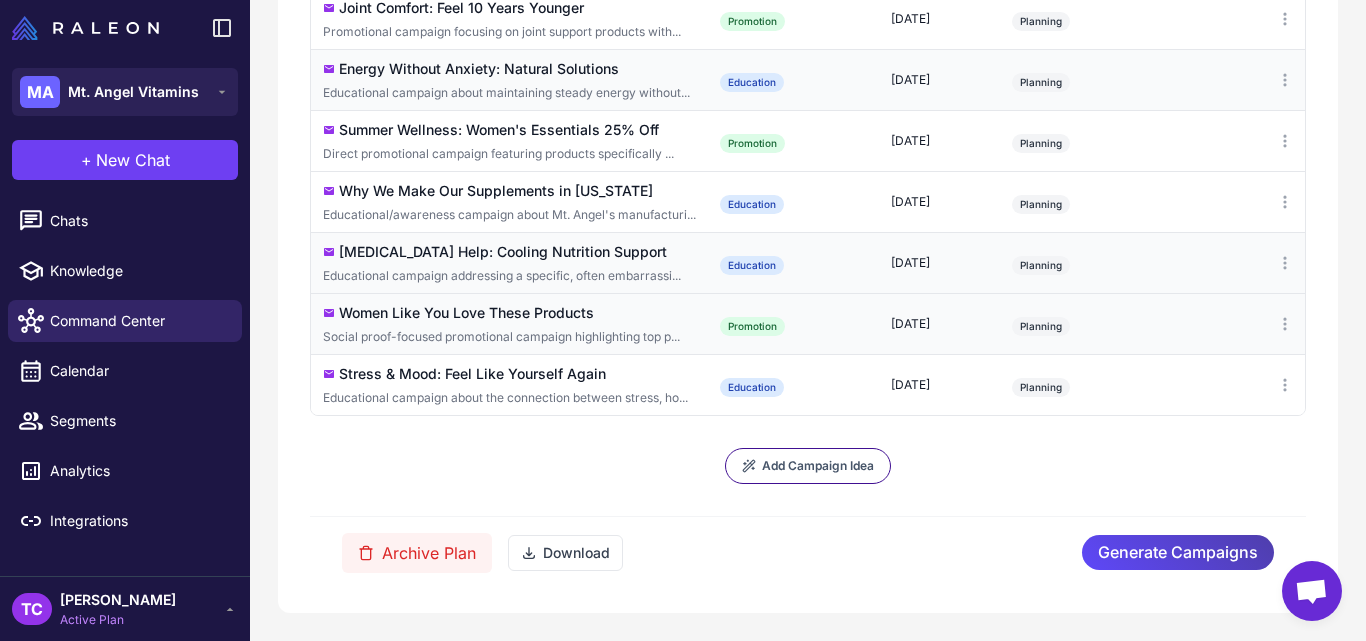 click on "Women Like You Love These Products" at bounding box center (466, 313) 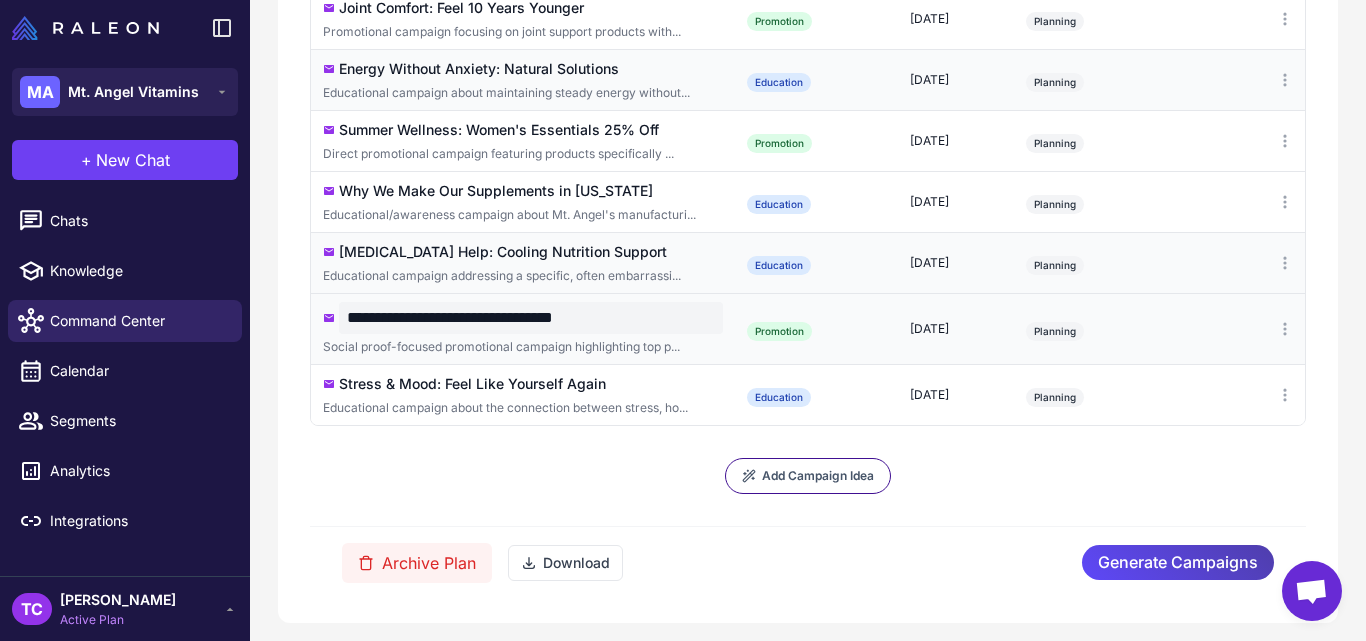 click on "**********" at bounding box center [523, 328] 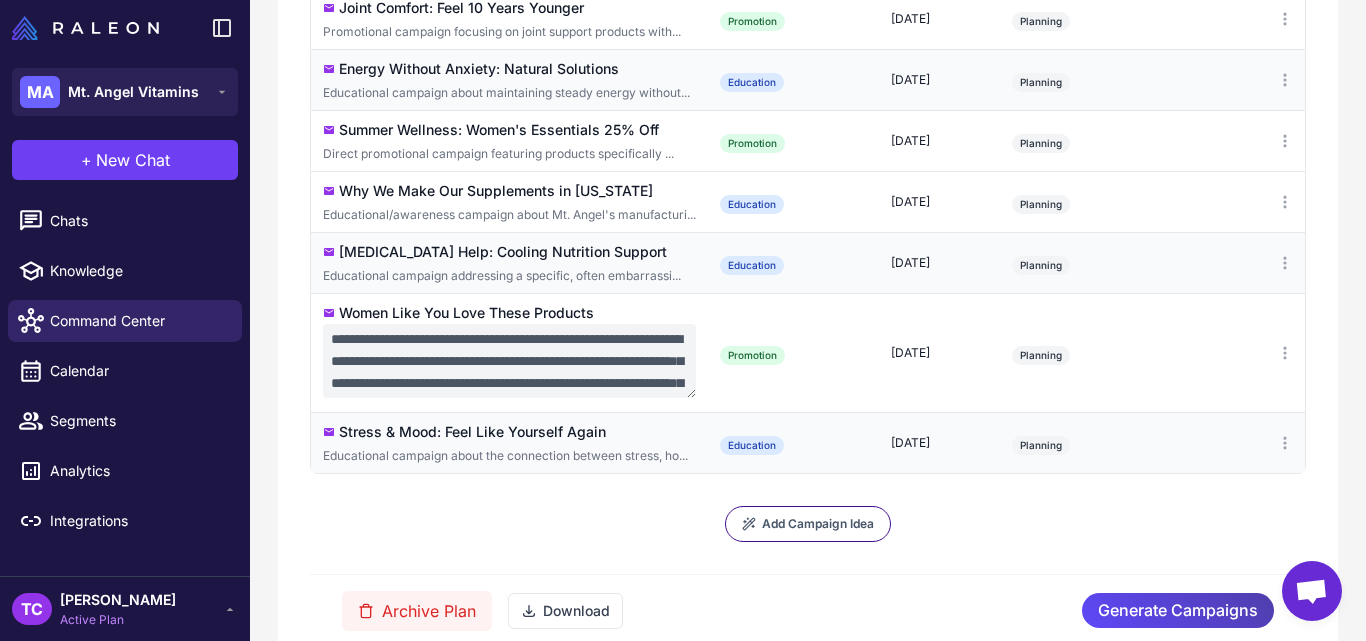 scroll, scrollTop: 88, scrollLeft: 0, axis: vertical 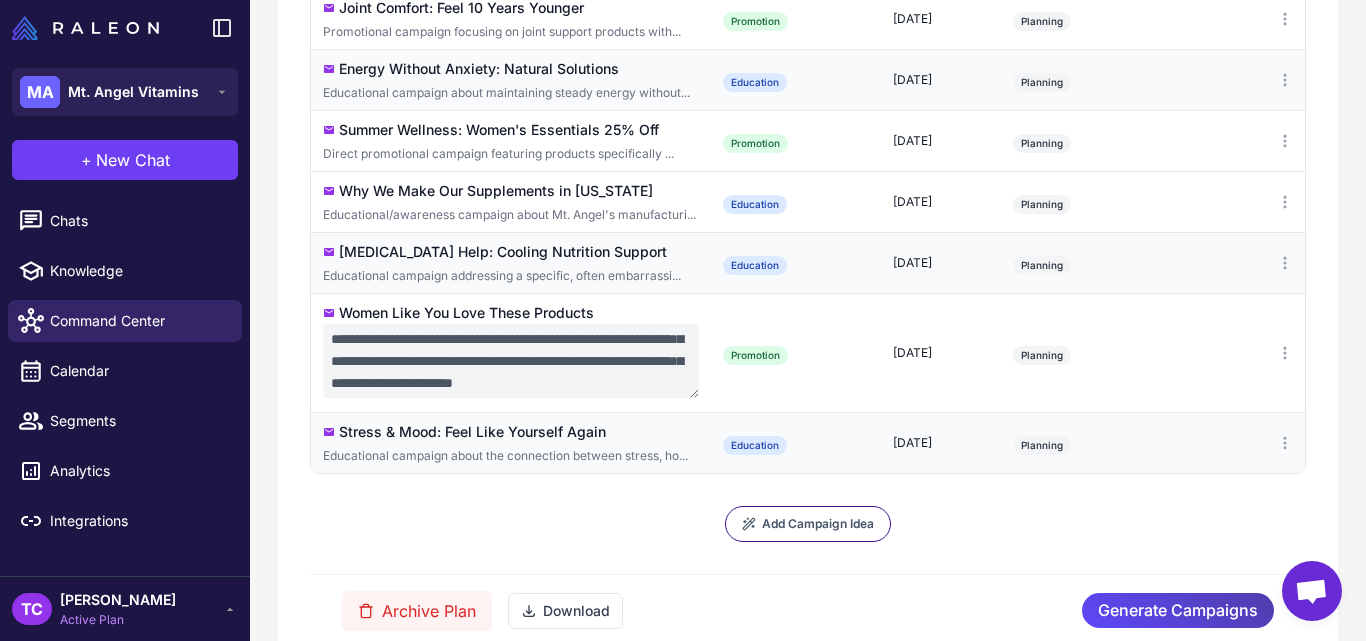 click on "Sleeping Better After 45: Simple Solutions Educational campaign addressing sleep challenges common for ... Education [GP] Engaged Customers + Ready to Buy Again August 5, 2025  Planning  Joint Comfort: Feel 10 Years Younger Promotional campaign focusing on joint support products with... Promotion [GP] Engaged Customers + Promo Responsive August 7, 2025  Planning  Energy Without Anxiety: Natural Solutions Educational campaign about maintaining steady energy without... Education [GP] Engaged Customers + Everyone August 12, 2025  Planning  Summer Wellness: Women's Essentials 25% Off Direct promotional campaign featuring products specifically ... Promotion [GP] Engaged Customers + Loyal Customers August 14, 2025  Planning  Why We Make Our Supplements in Oregon Educational/awareness campaign about Mt. Angel's manufacturi... Education [GP] Engaged Leads + New Customers August 19, 2025  Planning  Hot Flash Help: Cooling Nutrition Support Educational campaign addressing a specific, often embarrassi... Education" at bounding box center [808, 200] 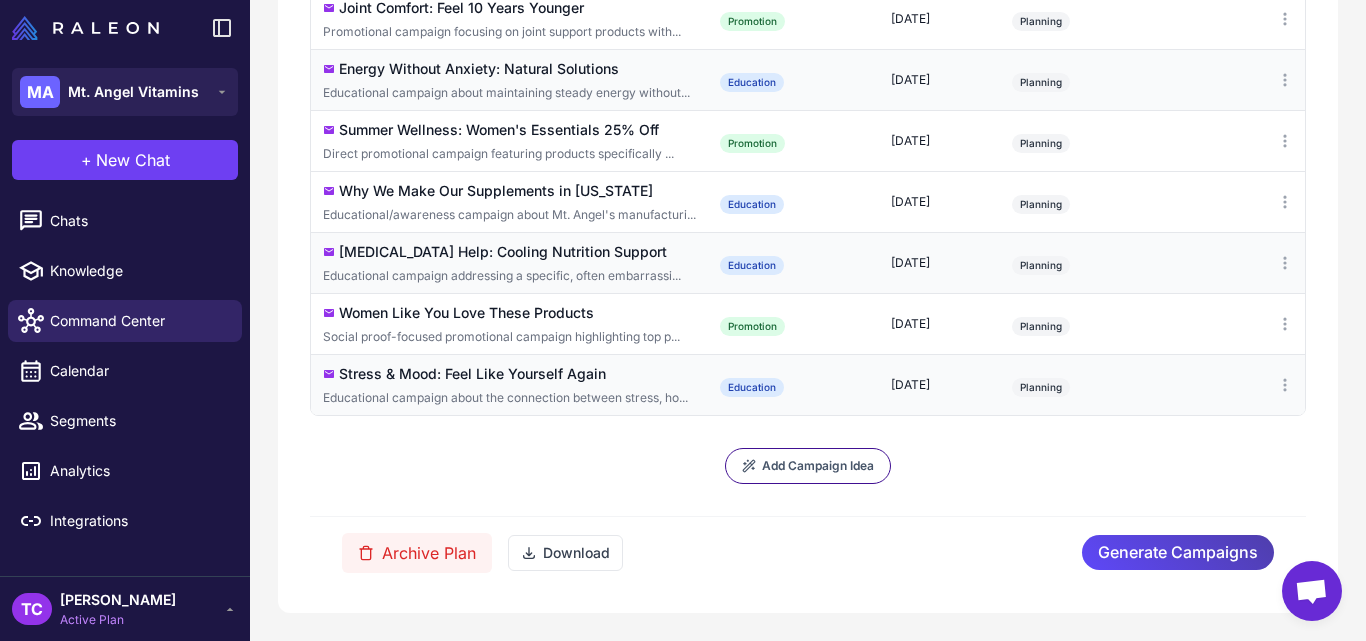 click on "Stress & Mood: Feel Like Yourself Again" at bounding box center (472, 374) 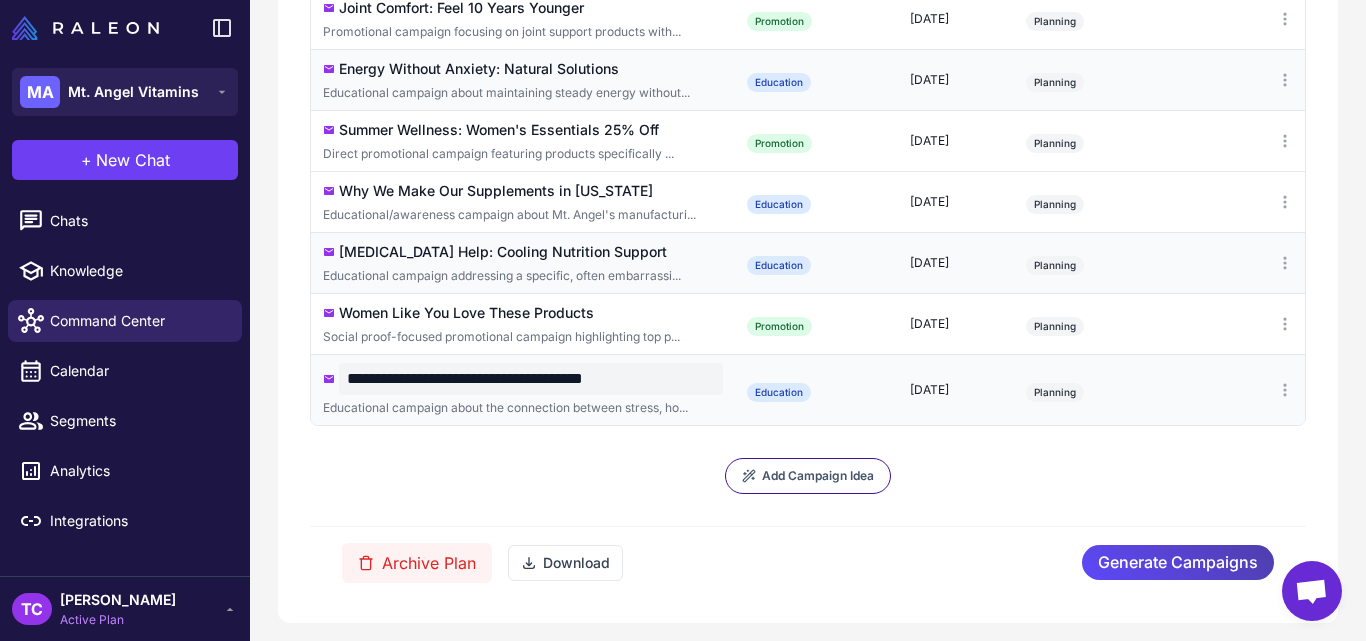click on "**********" at bounding box center (531, 379) 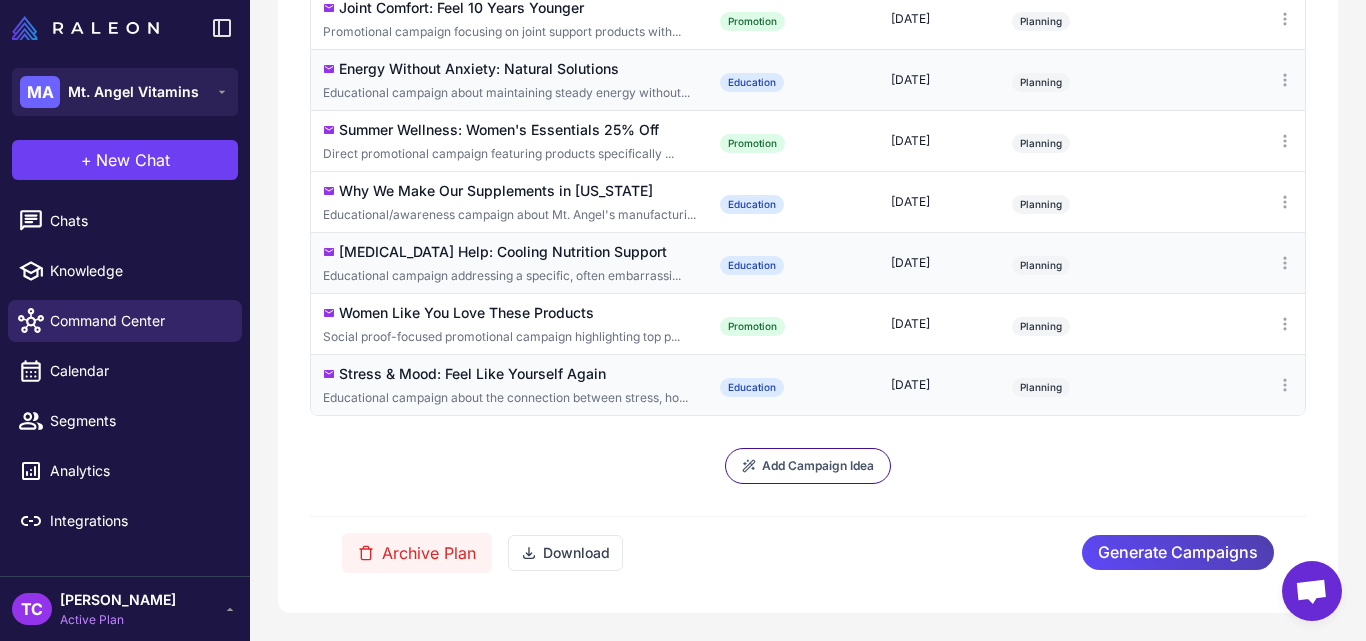 click on "Stress & Mood: Feel Like Yourself Again Educational campaign about the connection between stress, ho..." at bounding box center (509, 384) 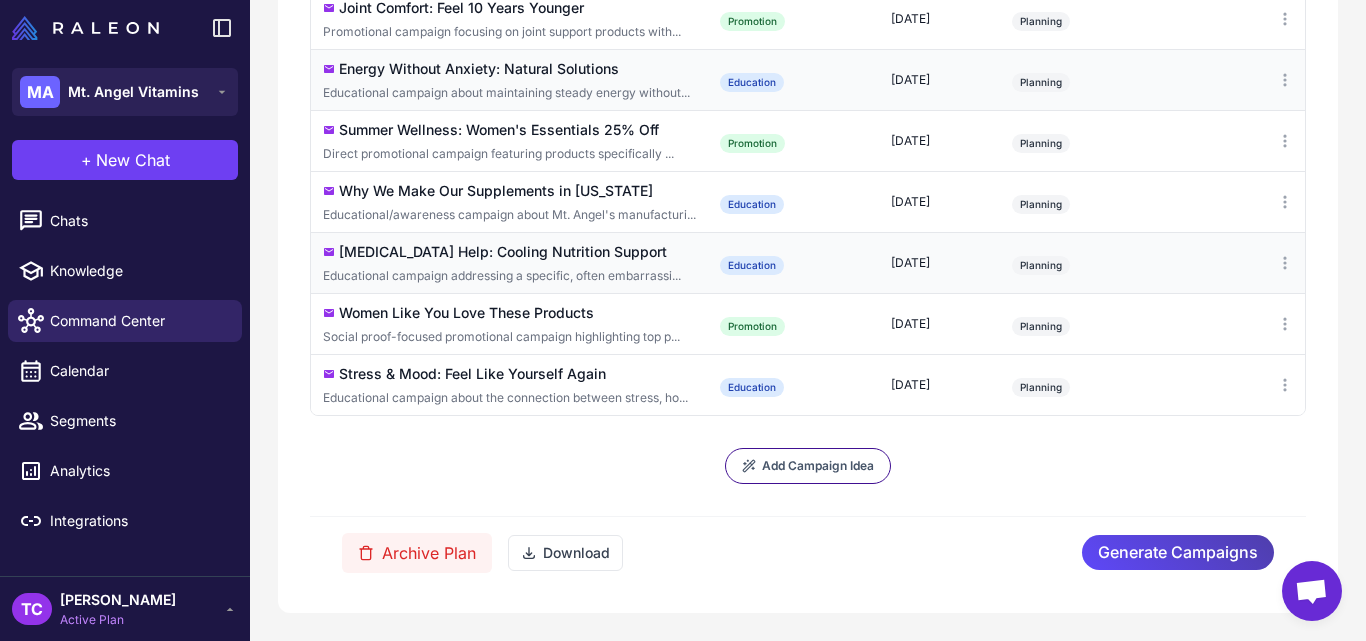 click on "Campaign Name Type Target Segment Date Status Actions Sleeping Better After 45: Simple Solutions Educational campaign addressing sleep challenges common for ... Education [GP] Engaged Customers + Ready to Buy Again August 5, 2025  Planning  Joint Comfort: Feel 10 Years Younger Promotional campaign focusing on joint support products with... Promotion [GP] Engaged Customers + Promo Responsive August 7, 2025  Planning  Energy Without Anxiety: Natural Solutions Educational campaign about maintaining steady energy without... Education [GP] Engaged Customers + Everyone August 12, 2025  Planning  Summer Wellness: Women's Essentials 25% Off Direct promotional campaign featuring products specifically ... Promotion [GP] Engaged Customers + Loyal Customers August 14, 2025  Planning  Why We Make Our Supplements in Oregon Educational/awareness campaign about Mt. Angel's manufacturi... Education [GP] Engaged Leads + New Customers August 19, 2025  Planning  Hot Flash Help: Cooling Nutrition Support Education August 21, 2025" at bounding box center [808, 241] 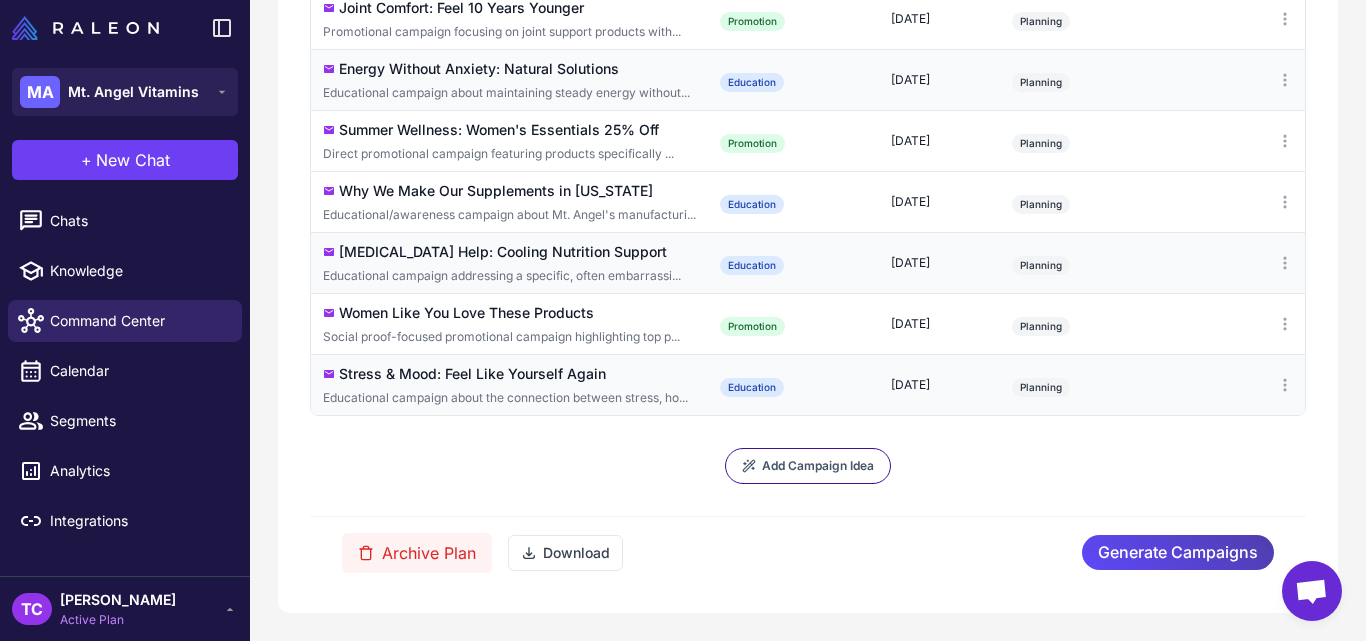 click on "Educational campaign about the connection between stress, ho..." at bounding box center [509, 398] 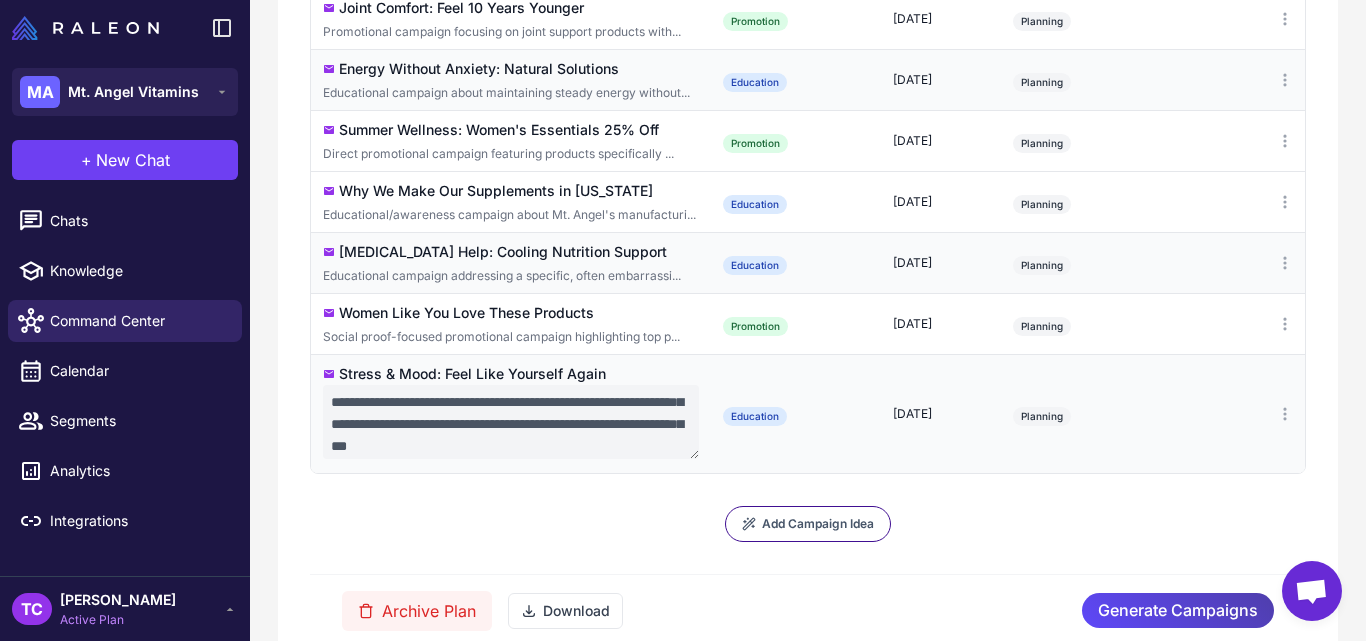 scroll, scrollTop: 110, scrollLeft: 0, axis: vertical 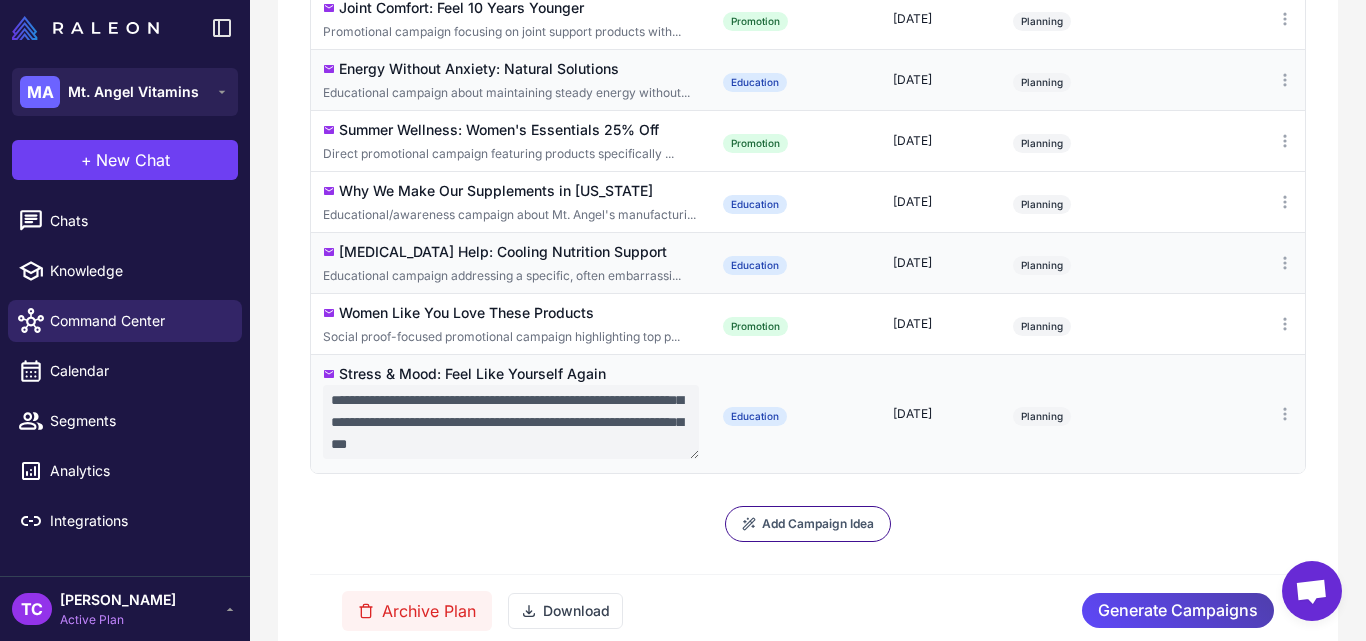 drag, startPoint x: 332, startPoint y: 401, endPoint x: 643, endPoint y: 453, distance: 315.3173 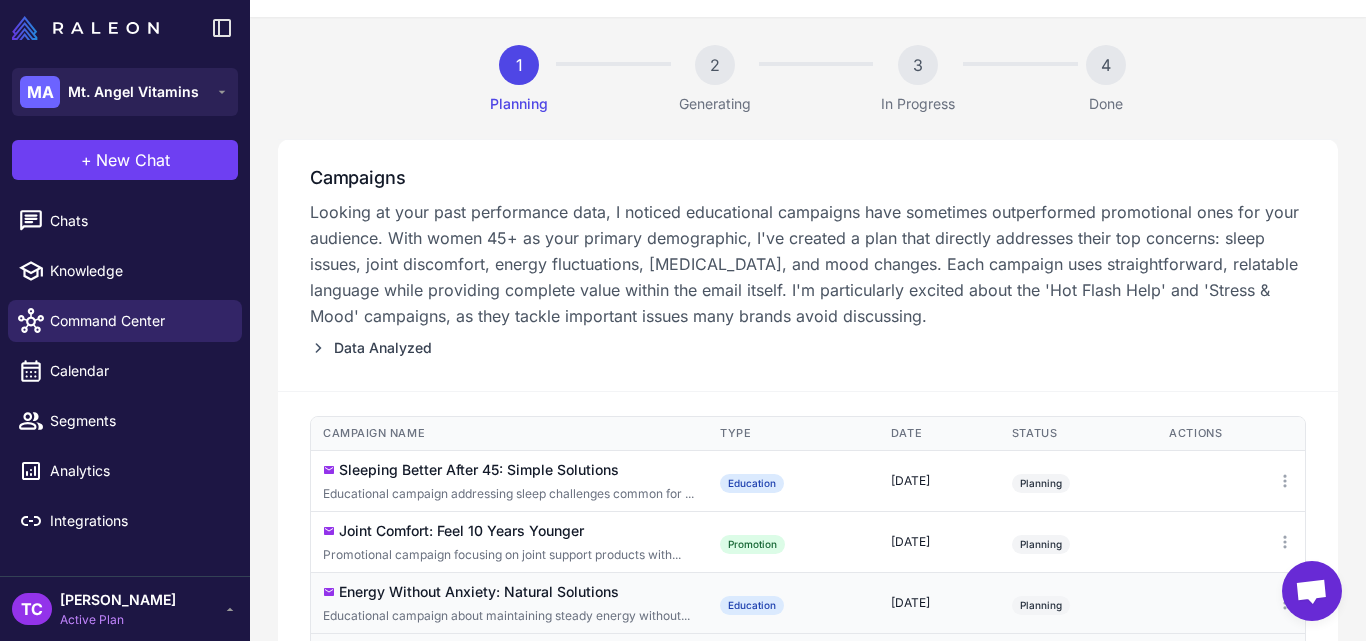 scroll, scrollTop: 0, scrollLeft: 0, axis: both 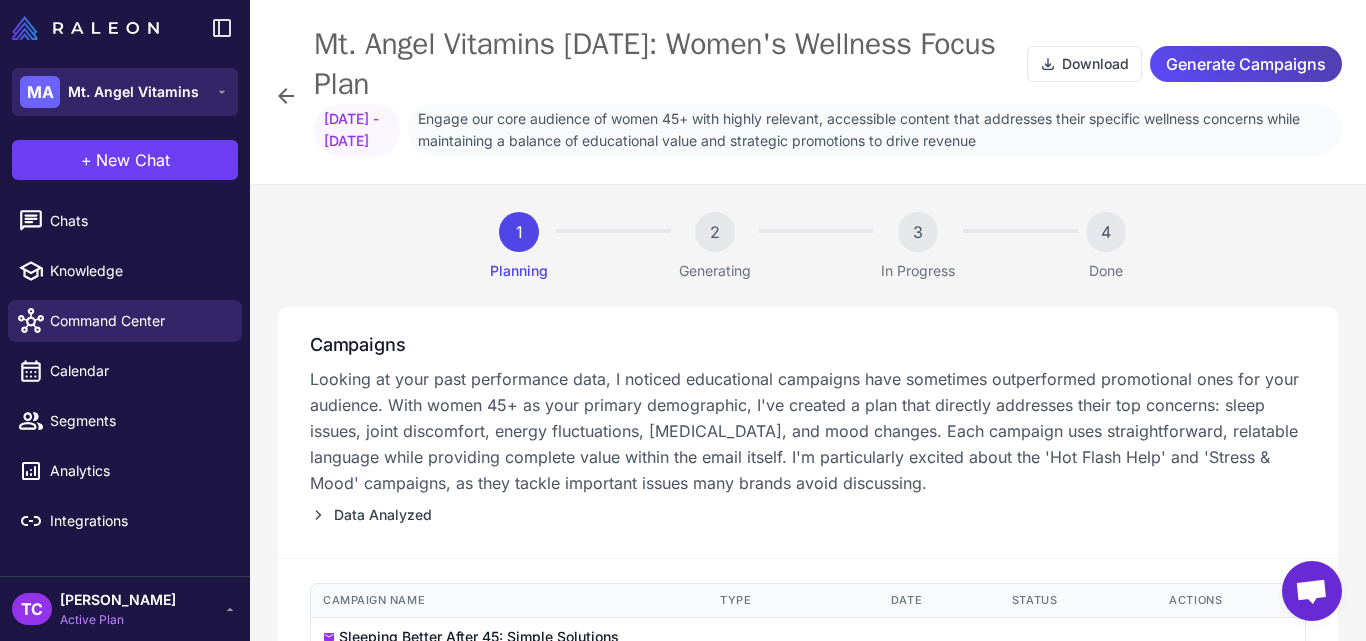 click on "MA Mt. Angel Vitamins" at bounding box center [125, 92] 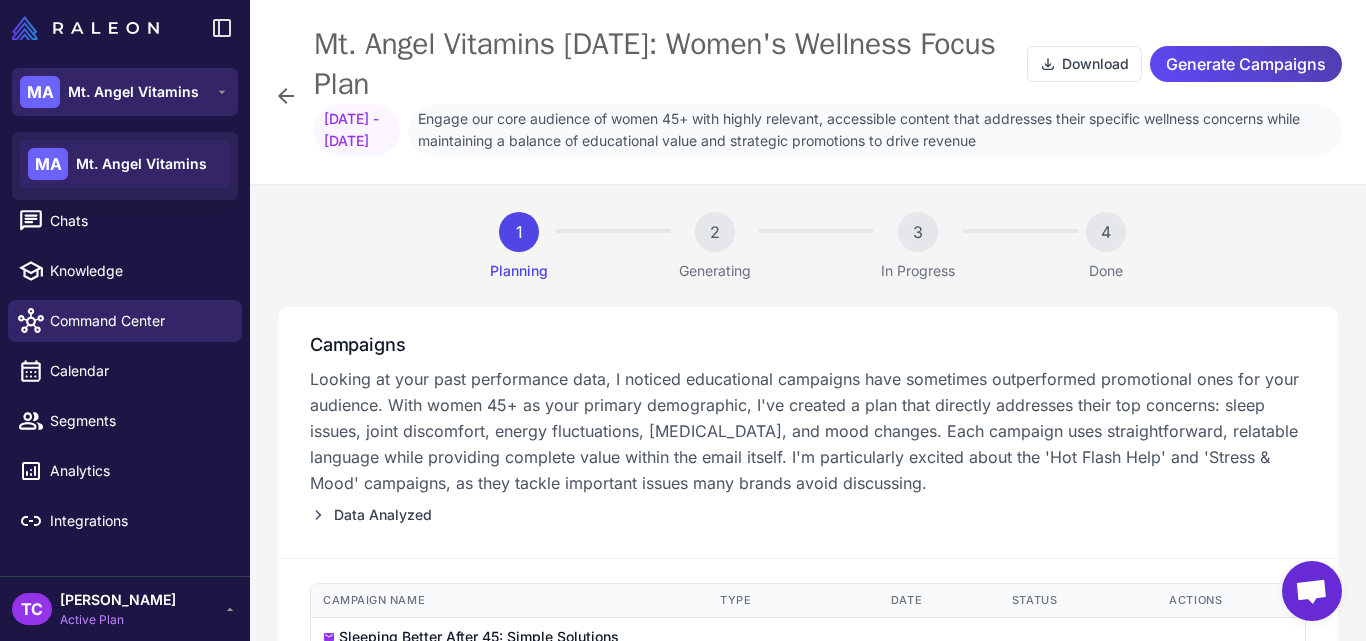 click 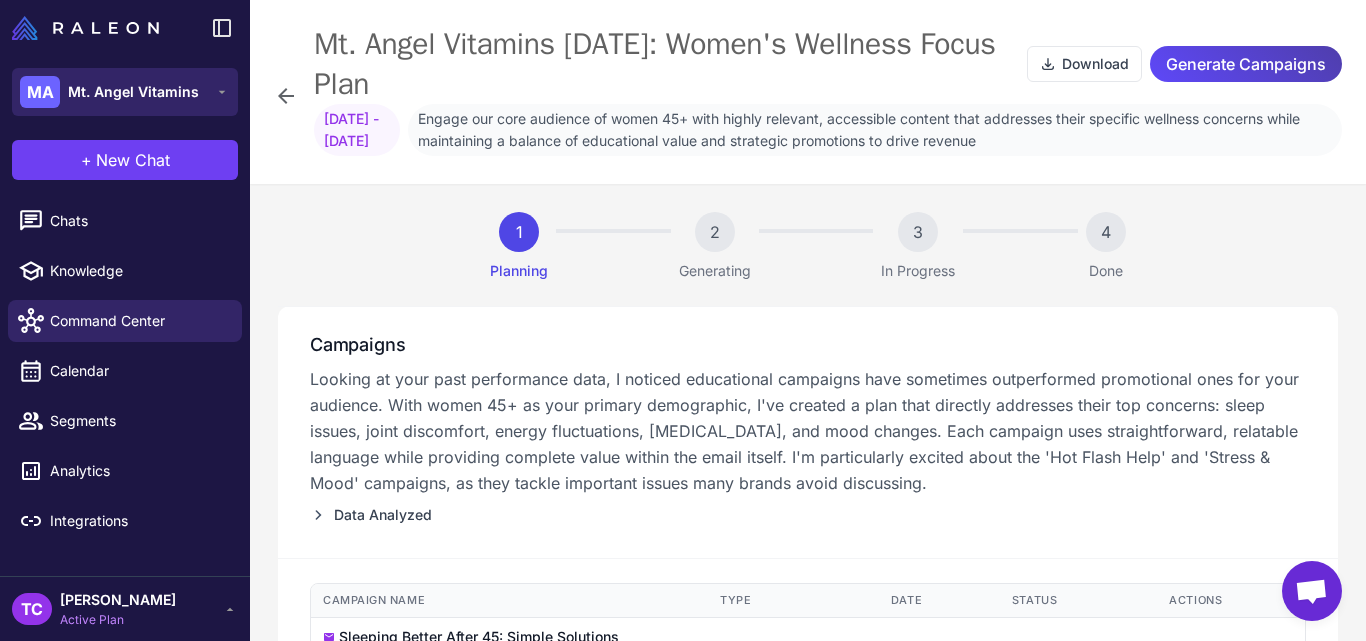 click 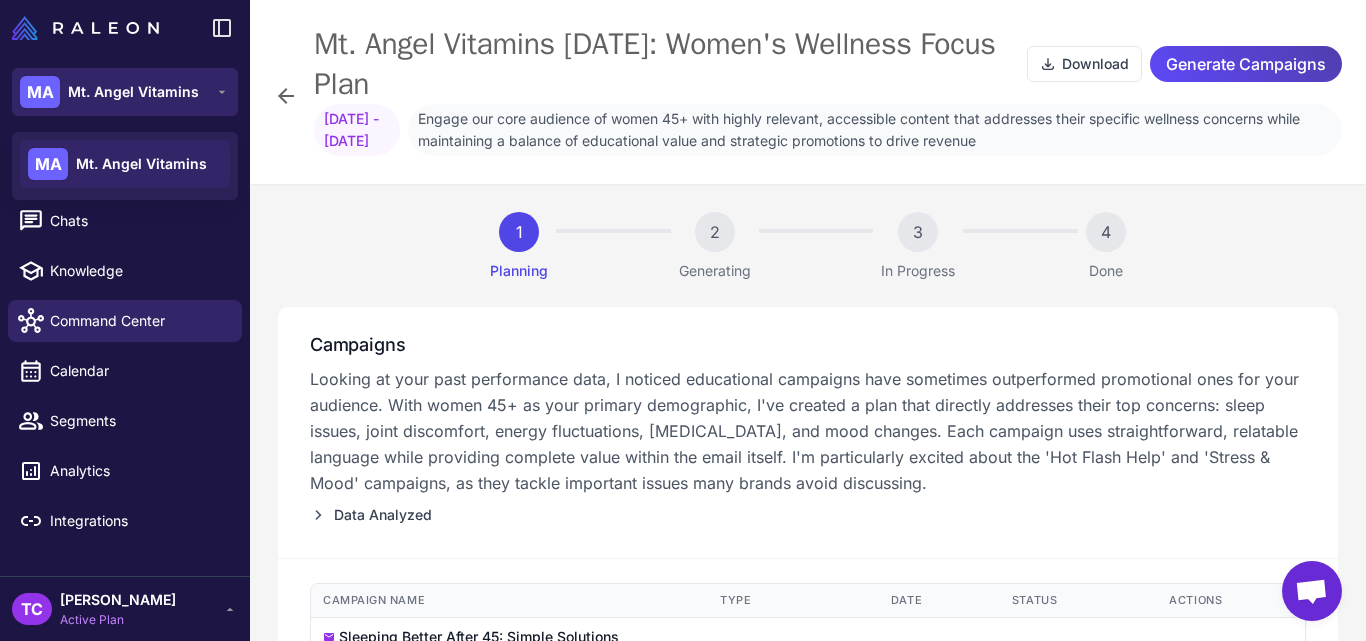 click 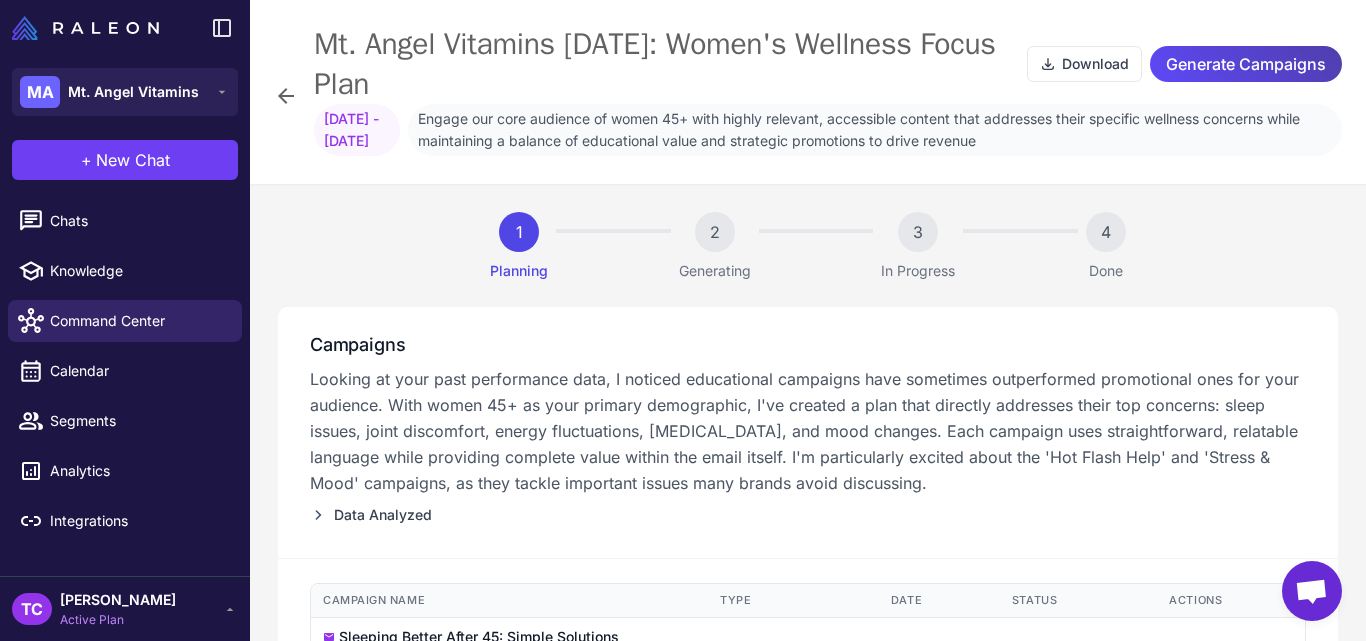 click 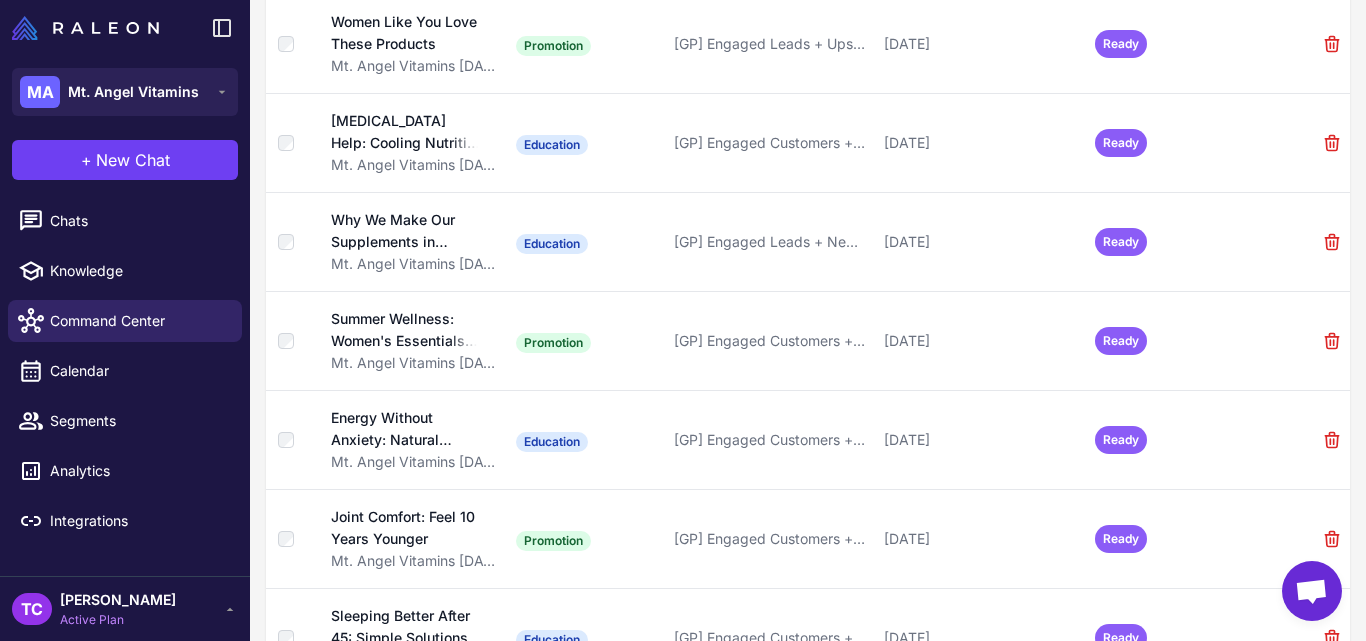 scroll, scrollTop: 0, scrollLeft: 0, axis: both 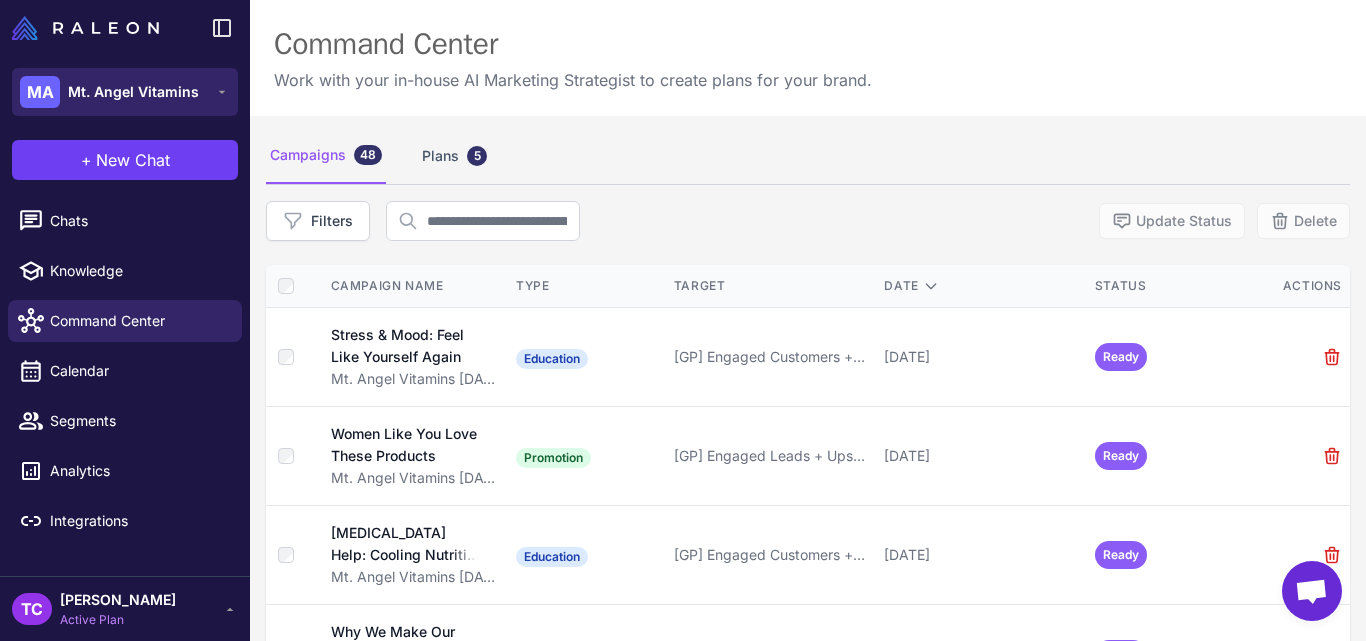 click on "MA Mt. Angel Vitamins" at bounding box center [125, 92] 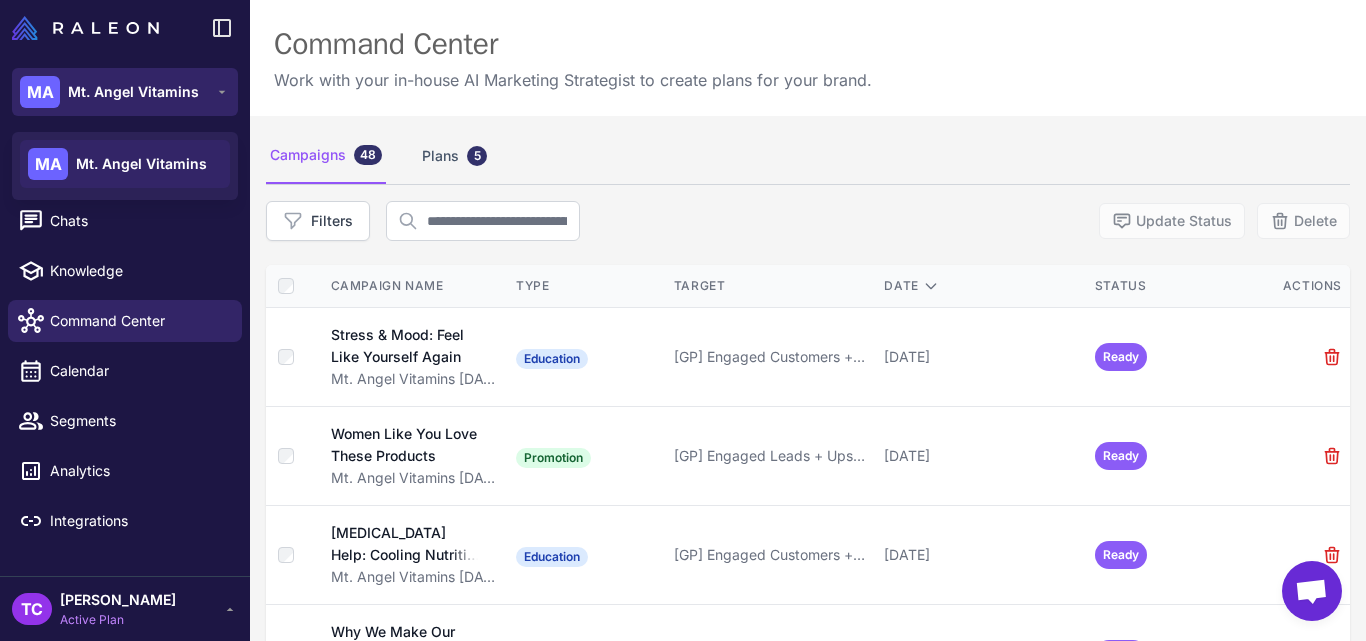 click on "MA Mt. Angel Vitamins" at bounding box center (125, 92) 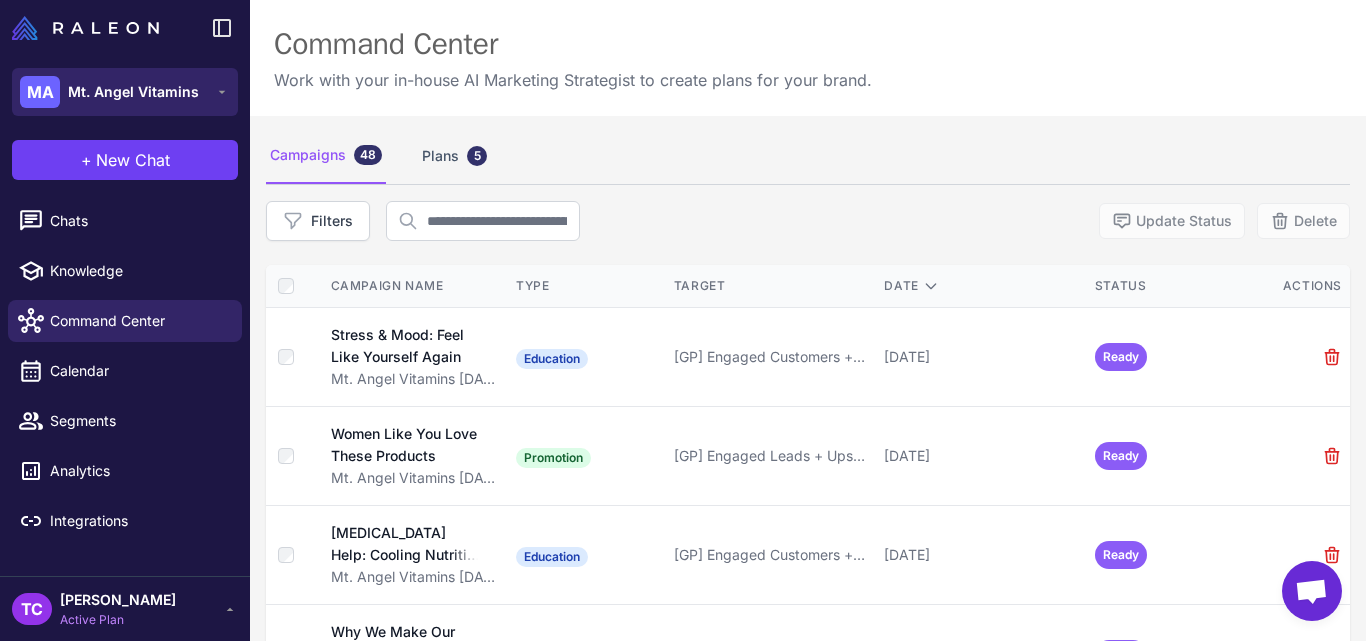 click on "Mt. Angel Vitamins" at bounding box center (133, 92) 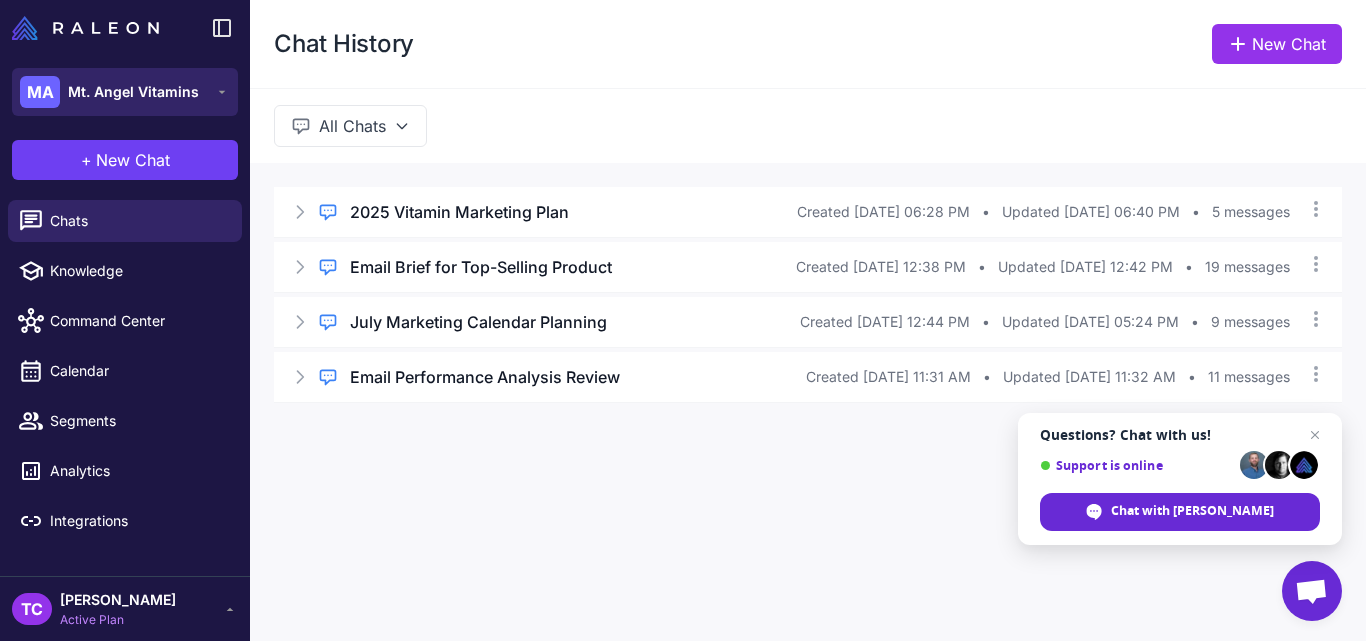 scroll, scrollTop: 0, scrollLeft: 0, axis: both 